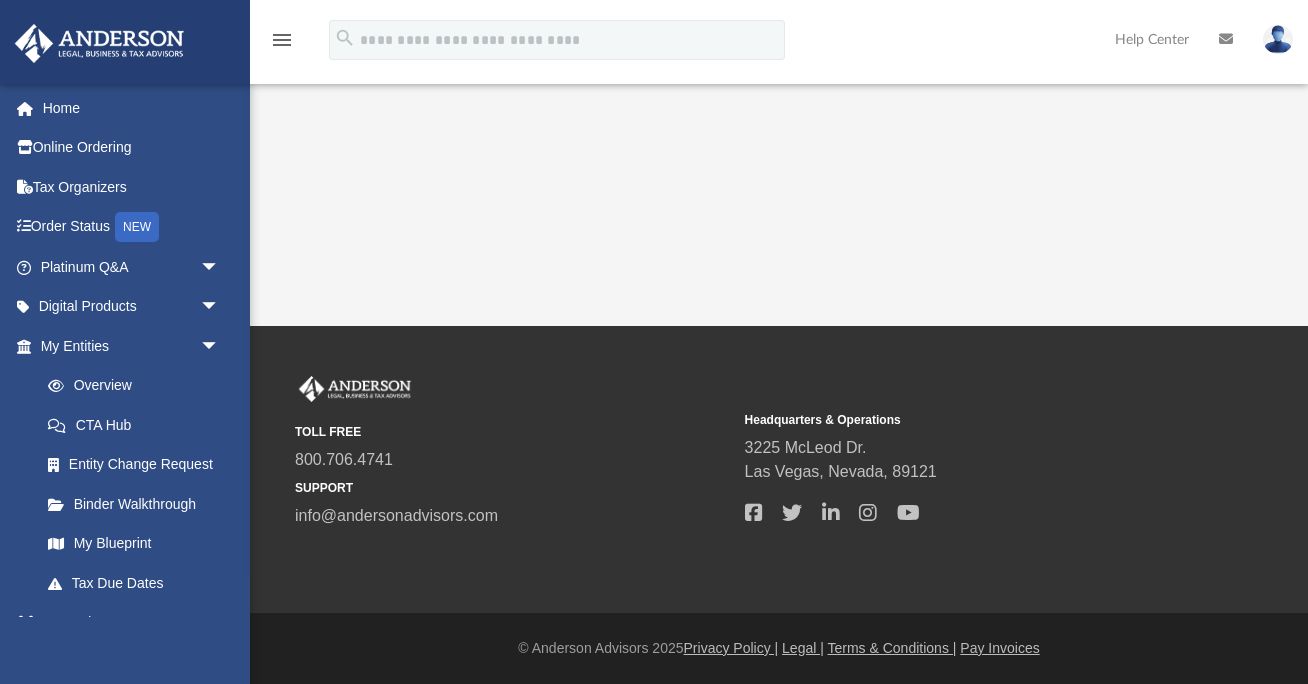scroll, scrollTop: 0, scrollLeft: 0, axis: both 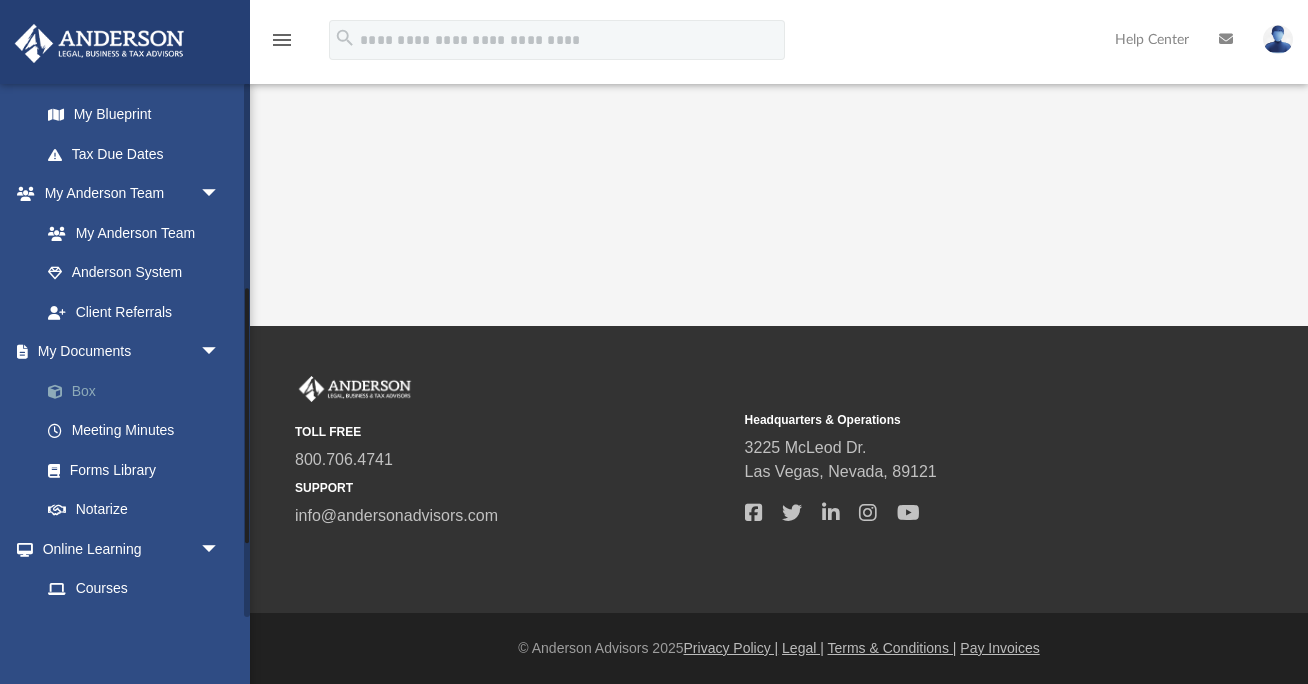 click on "Box" at bounding box center (139, 391) 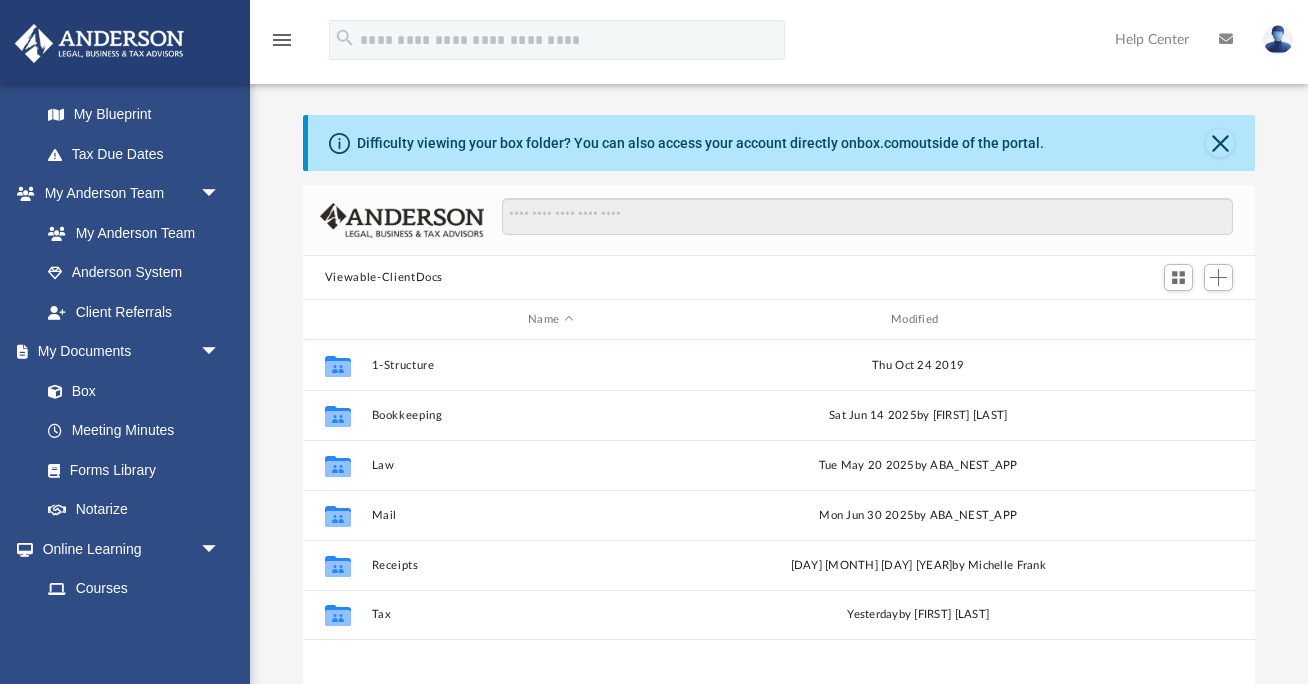 scroll, scrollTop: 83, scrollLeft: 0, axis: vertical 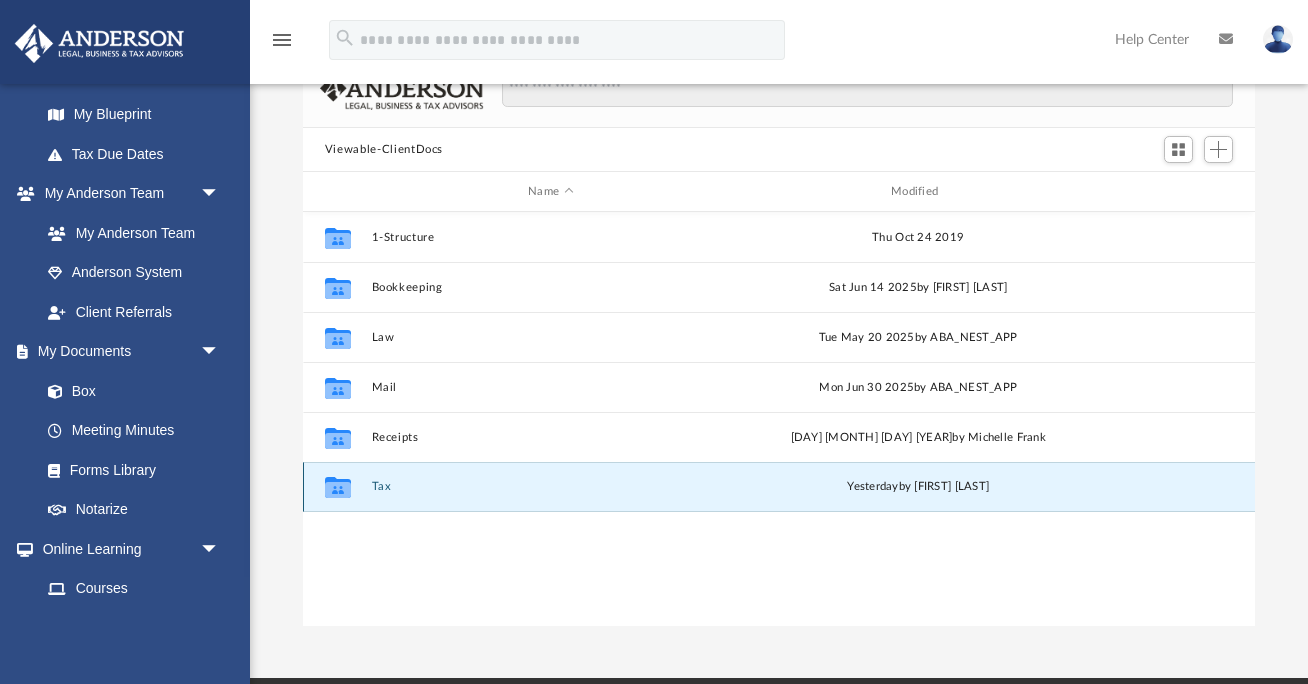 click on "Tax" at bounding box center [550, 486] 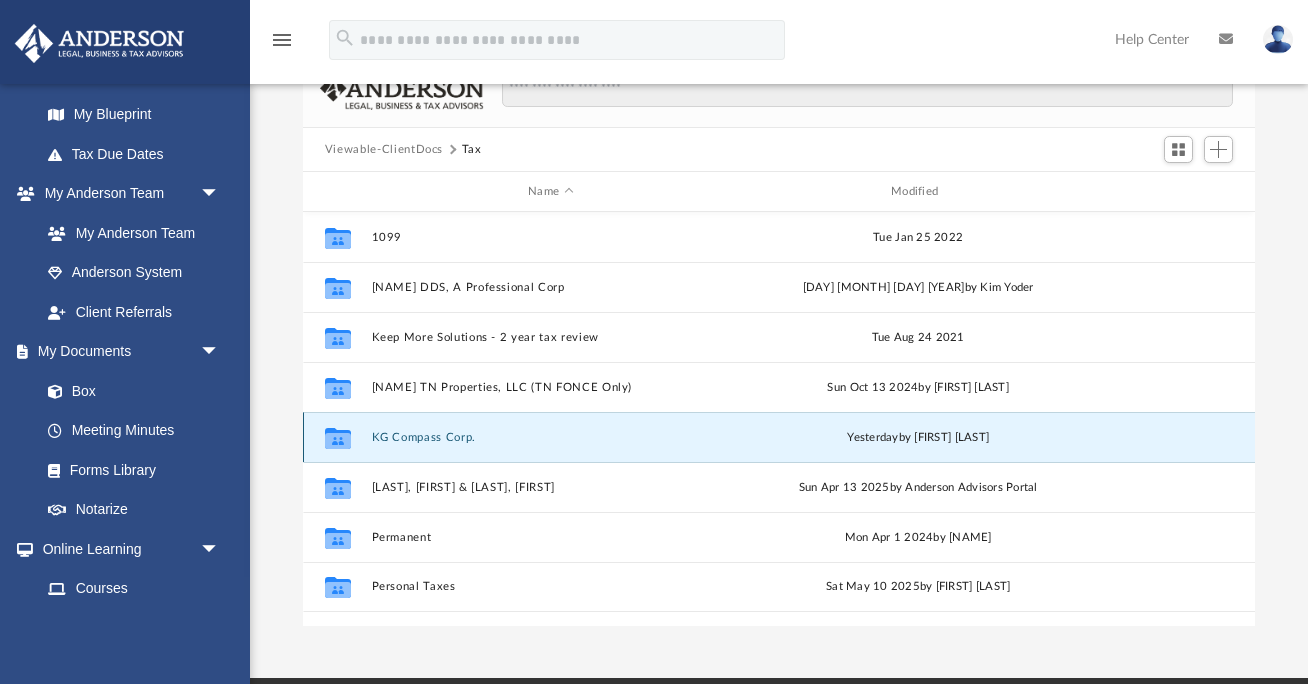 click on "KG Compass Corp" at bounding box center (550, 437) 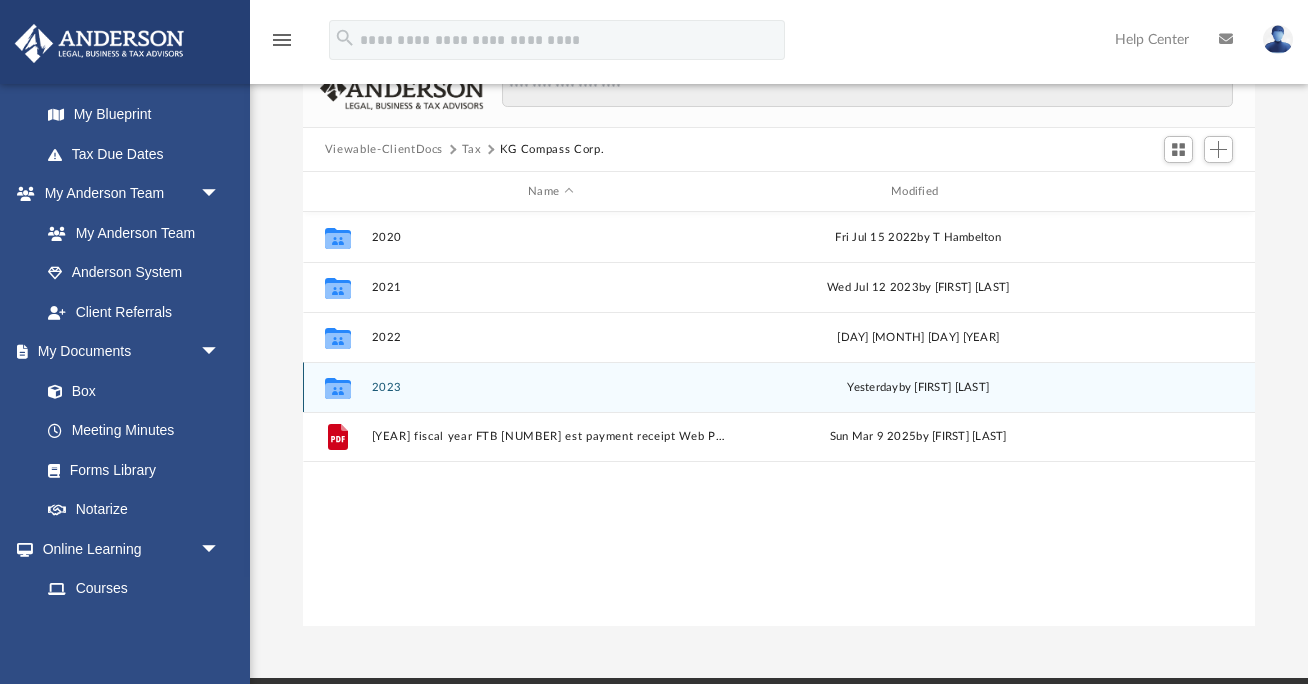 click on "2023" at bounding box center [550, 387] 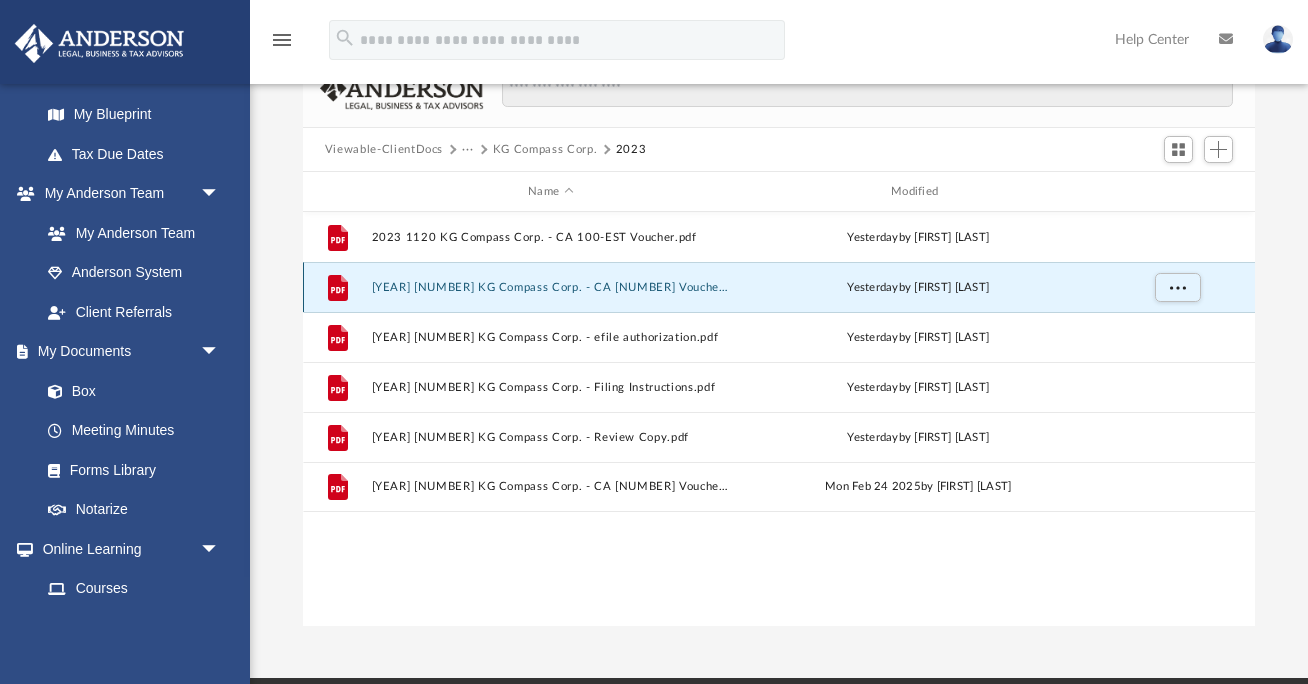 click on "2023 1120 KG Compass Corp. - CA 3586 Voucher.pdf" at bounding box center (550, 287) 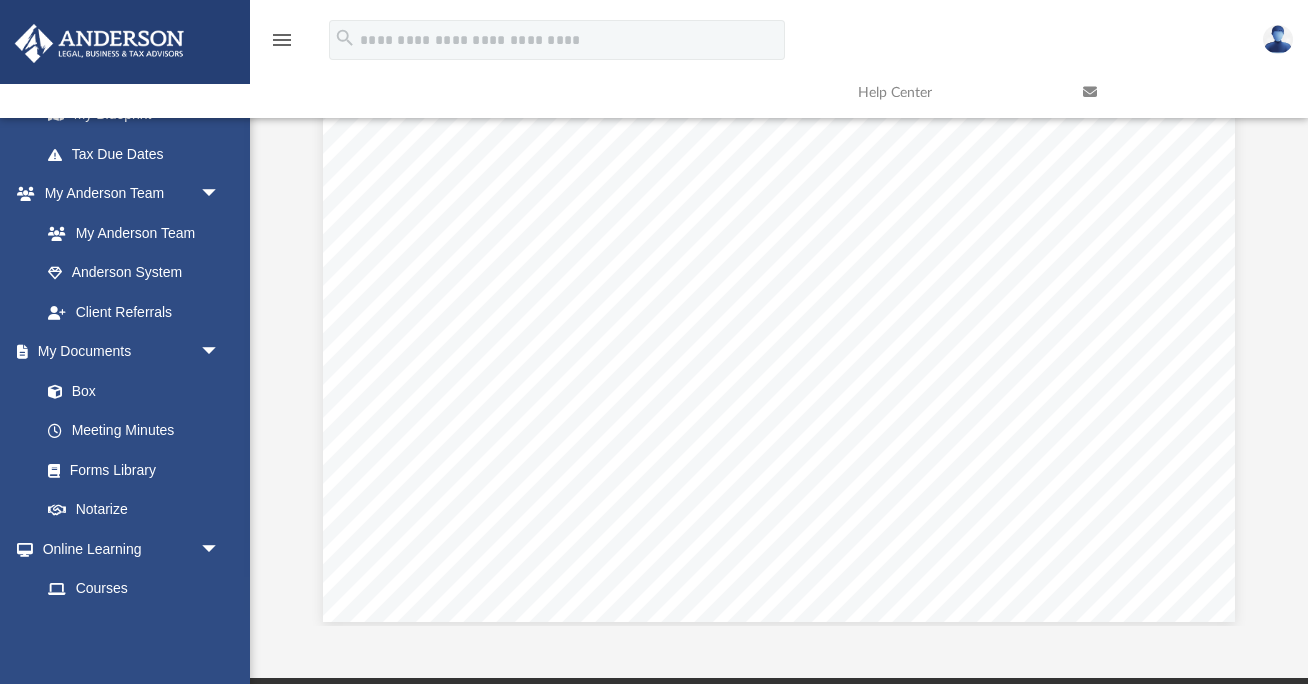 scroll, scrollTop: 693, scrollLeft: 0, axis: vertical 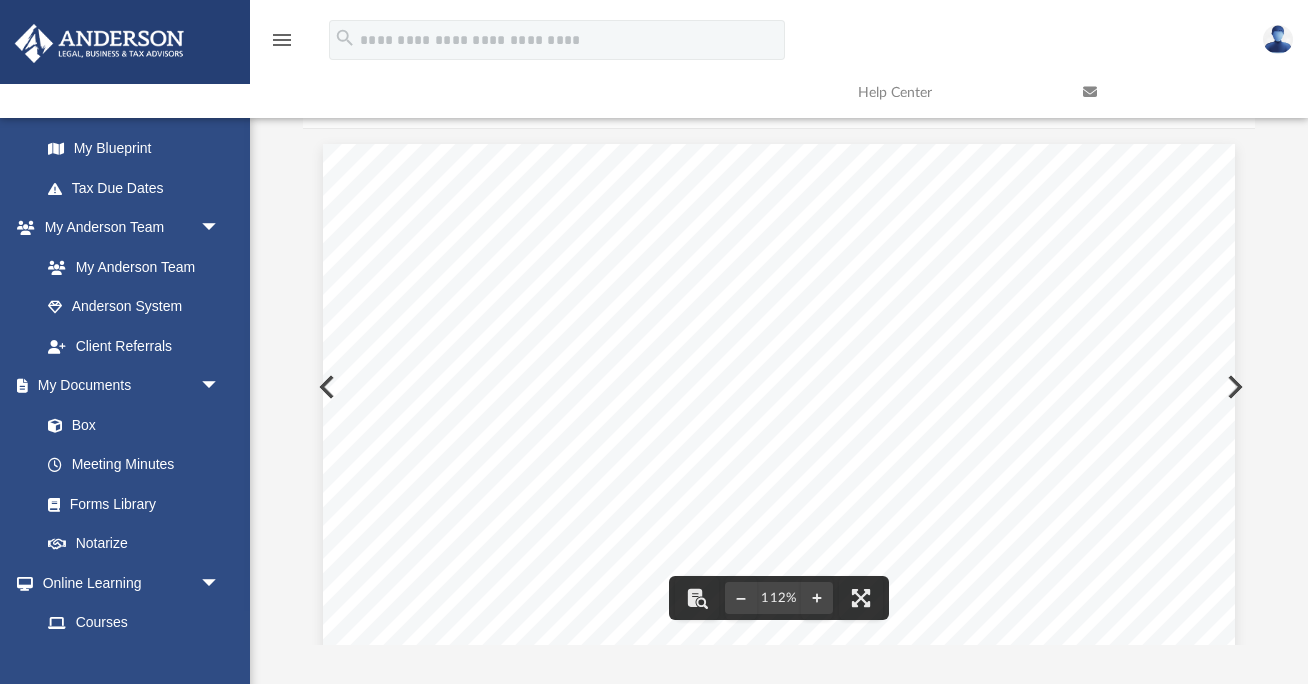 click on "339035   11-21-23 CAUTION: IF   NO   PAYMENT   IS   DUE,   DO   NOT   MAIL   THIS   VOUCHER DETACH   HERE   DETACH   HERE CALIFORNIA   FORM TAXABLE   YEAR FTB   3586   2023 ¥ ¥ Make   all   checks   or   money   orders   payable   in   U.S.   dollars   and   drawn   against   a   U.S.   financial institution. You   may   be   required   to   pay   electronically,   see   instructions. Do   not   mail   a   paper   copy   of   the   corporate   or   exempt   organization   tax   return   with   the   payment voucher.   If   the   amount   of   payment   is   zero,   do   not   mail   this   voucher. When   to   pay:   Corporations   - S   corporations   - Exempt   organizations   - ftb.ca.gov/pay Where   to   pay: File   and   Pay   by   the   15th   day   of   the   4th   month   following   the close   of   the   taxable   year. File   and   Pay   by   the   15th   day   of   the   3rd   month   following   the   close   of   the taxable   year. File   and   Pay   by   the   15th   day   of   the   5th" at bounding box center (779, 734) 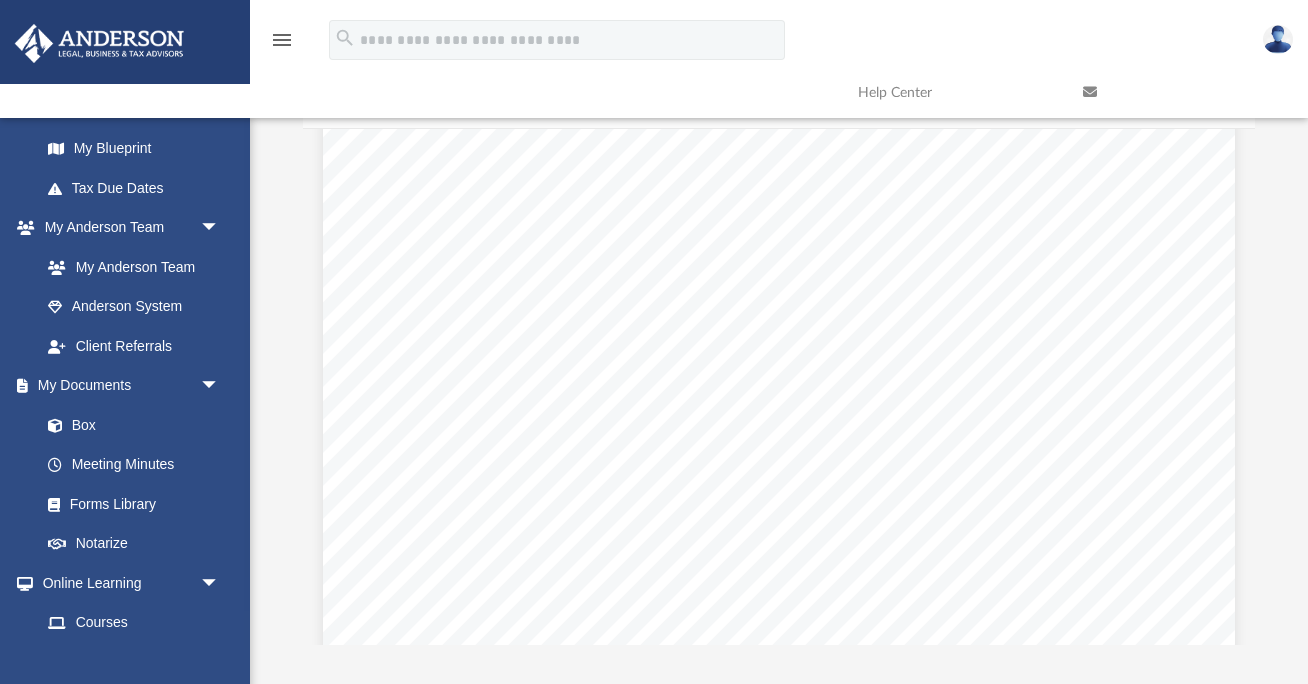 scroll, scrollTop: 0, scrollLeft: 0, axis: both 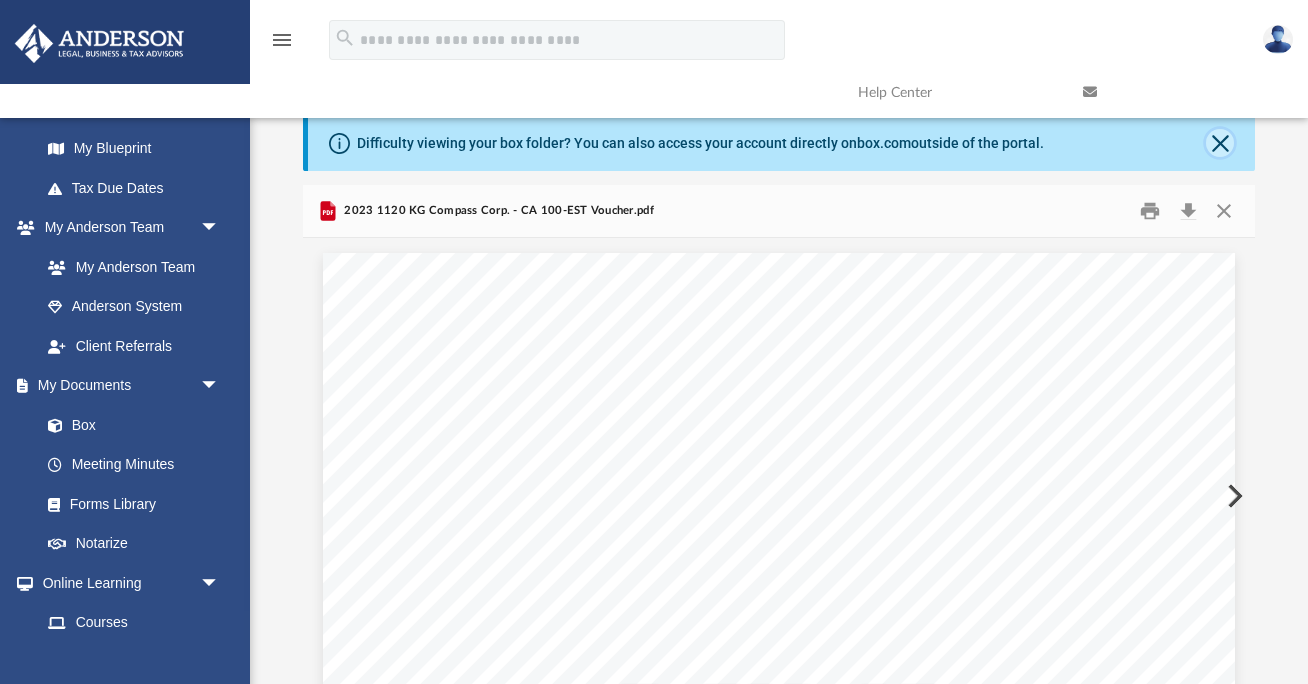 click 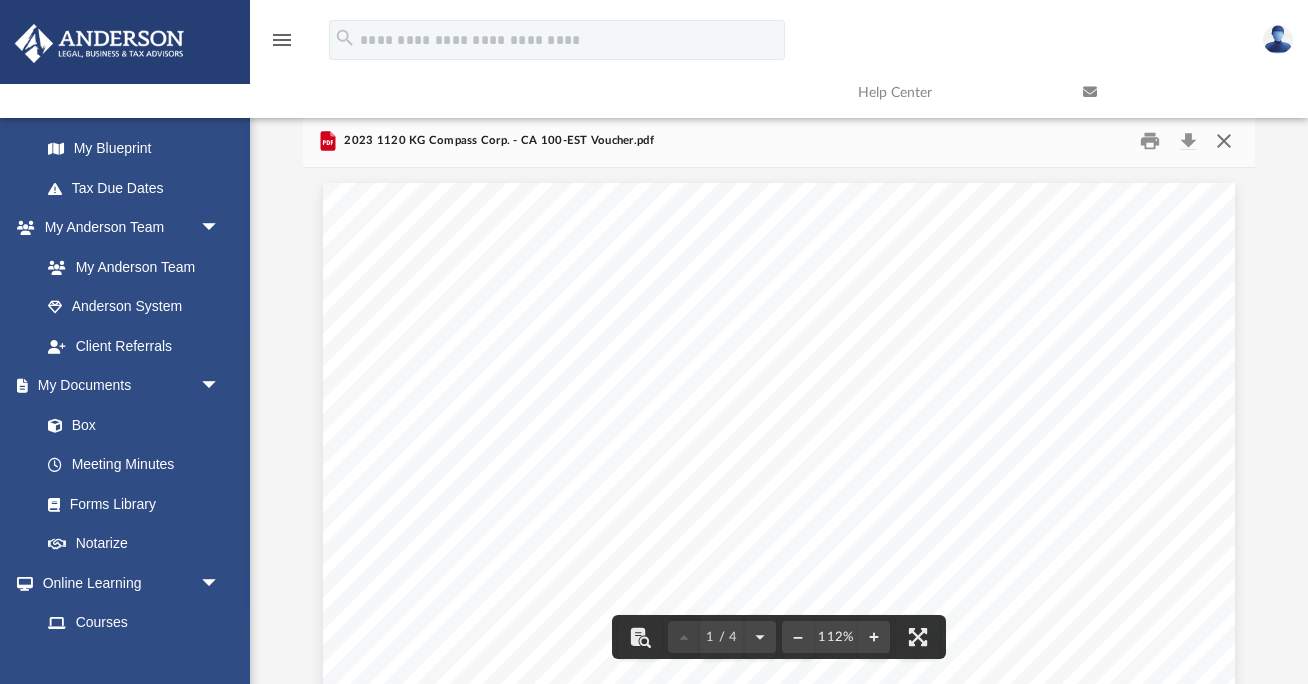 click at bounding box center (1224, 141) 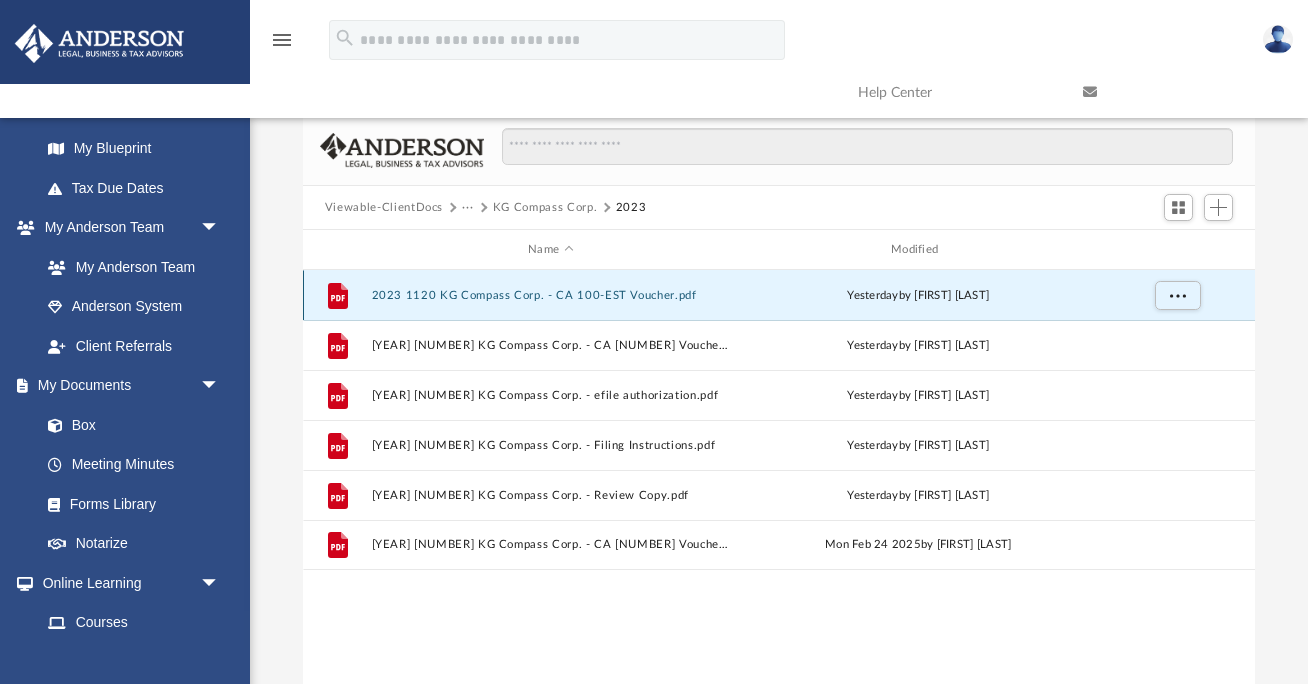 click on "2023 1120 KG Compass Corp. - CA 100-EST Voucher.pdf" at bounding box center [550, 295] 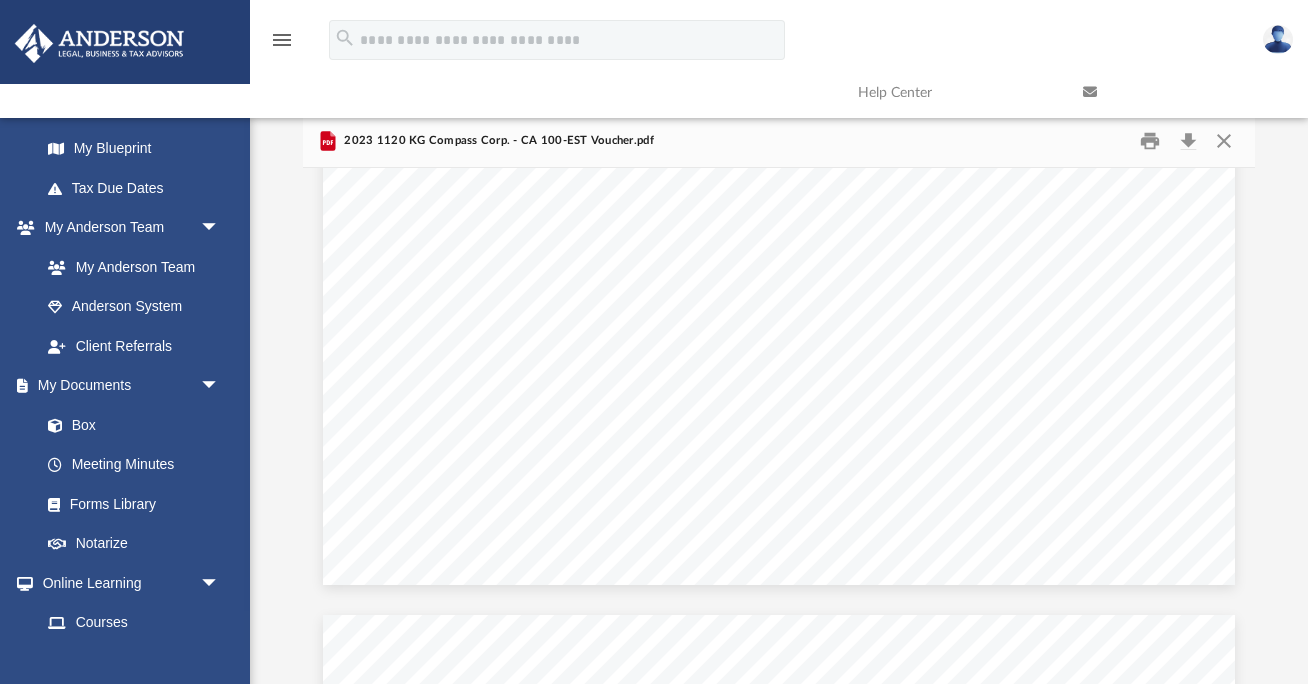 scroll, scrollTop: 0, scrollLeft: 0, axis: both 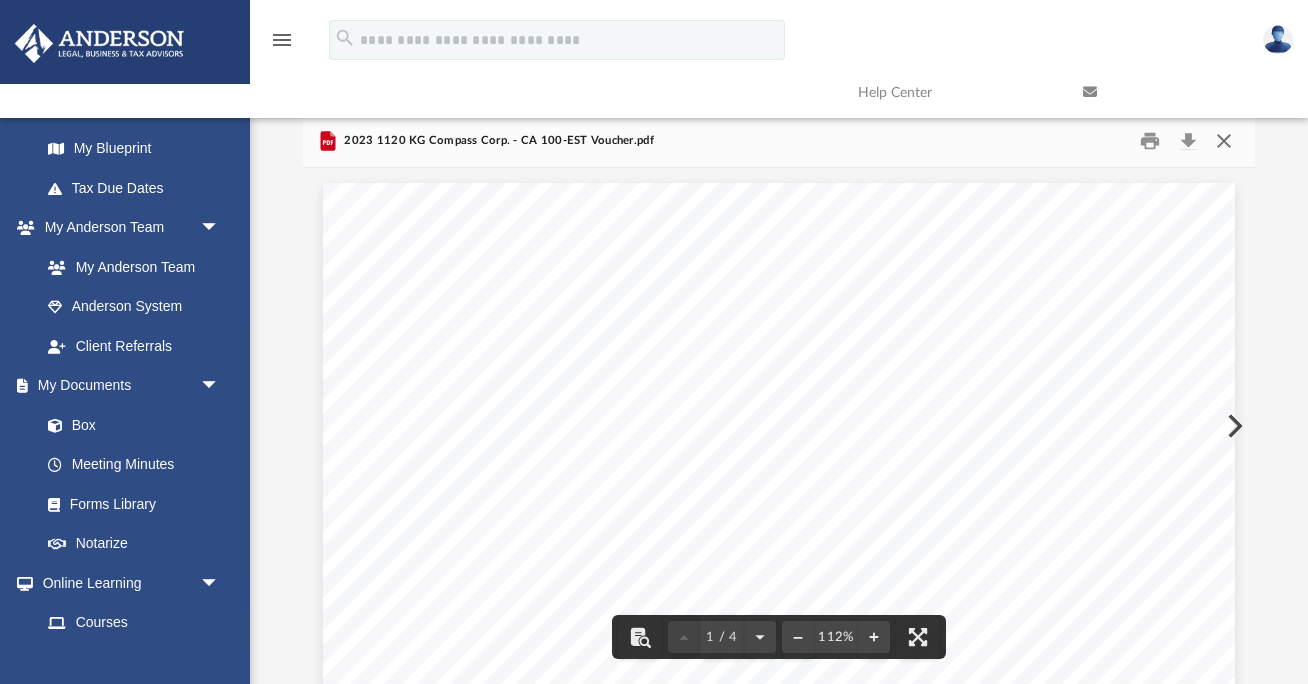 click at bounding box center (1224, 141) 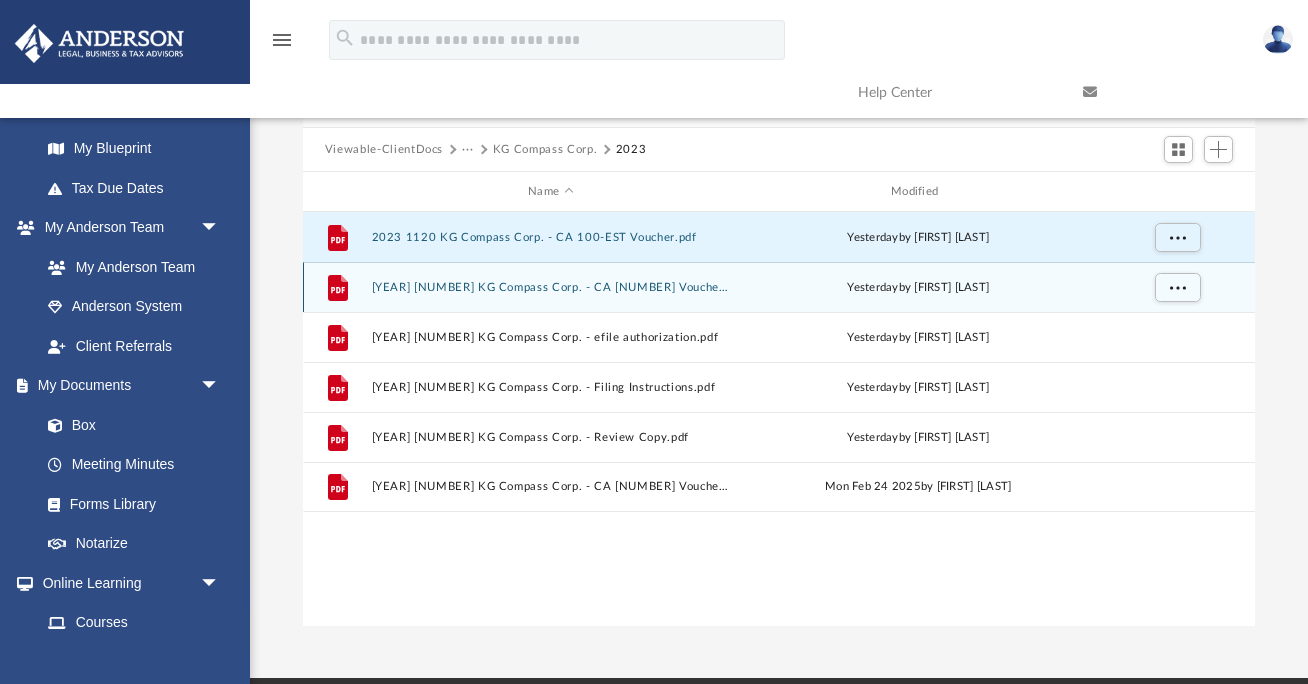 scroll, scrollTop: 71, scrollLeft: 0, axis: vertical 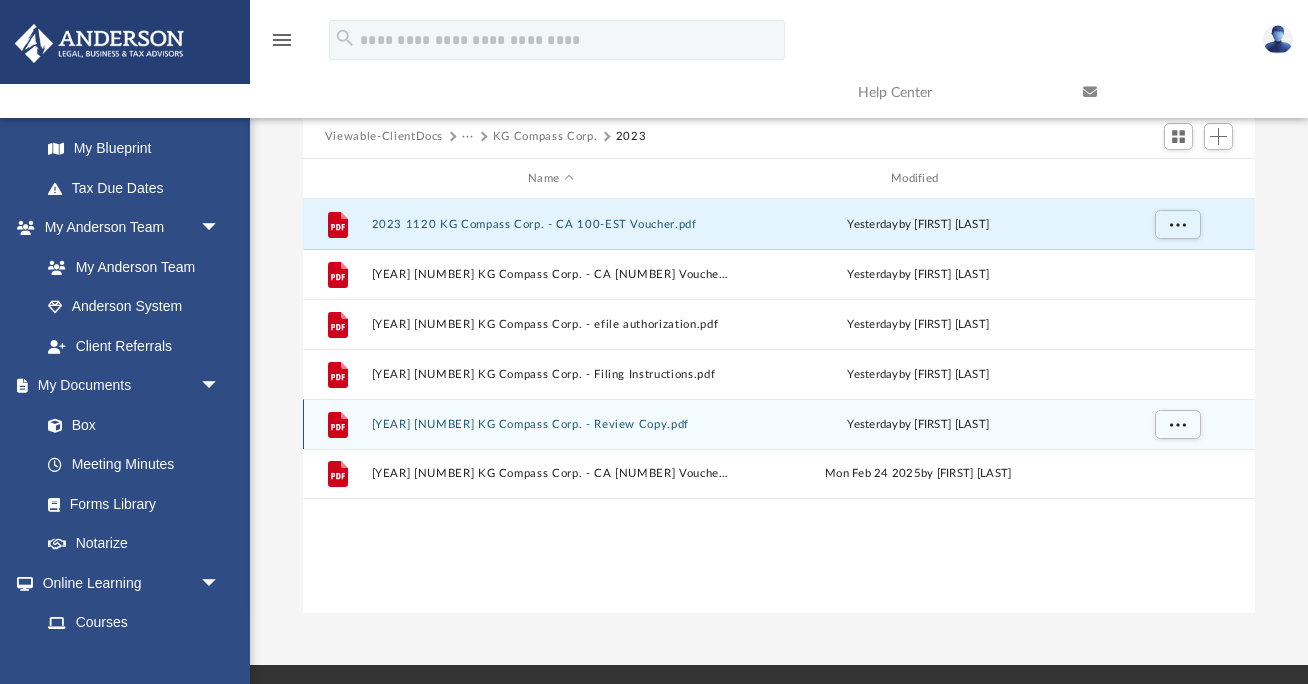 click on "File 2023 1120 KG Compass Corp. - Review Copy.pdf yesterday  by Kayleen Winters" at bounding box center [779, 424] 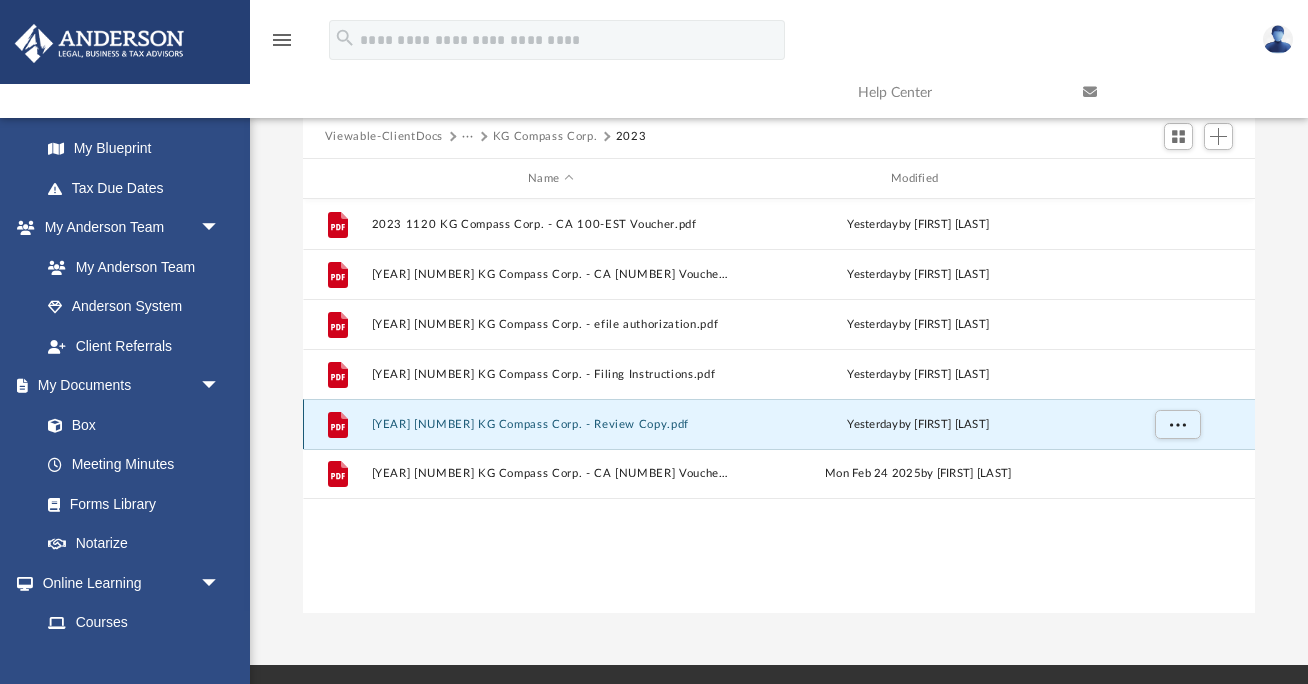 click on "2023 1120 KG Compass Corp. - Review Copy.pdf" at bounding box center (550, 424) 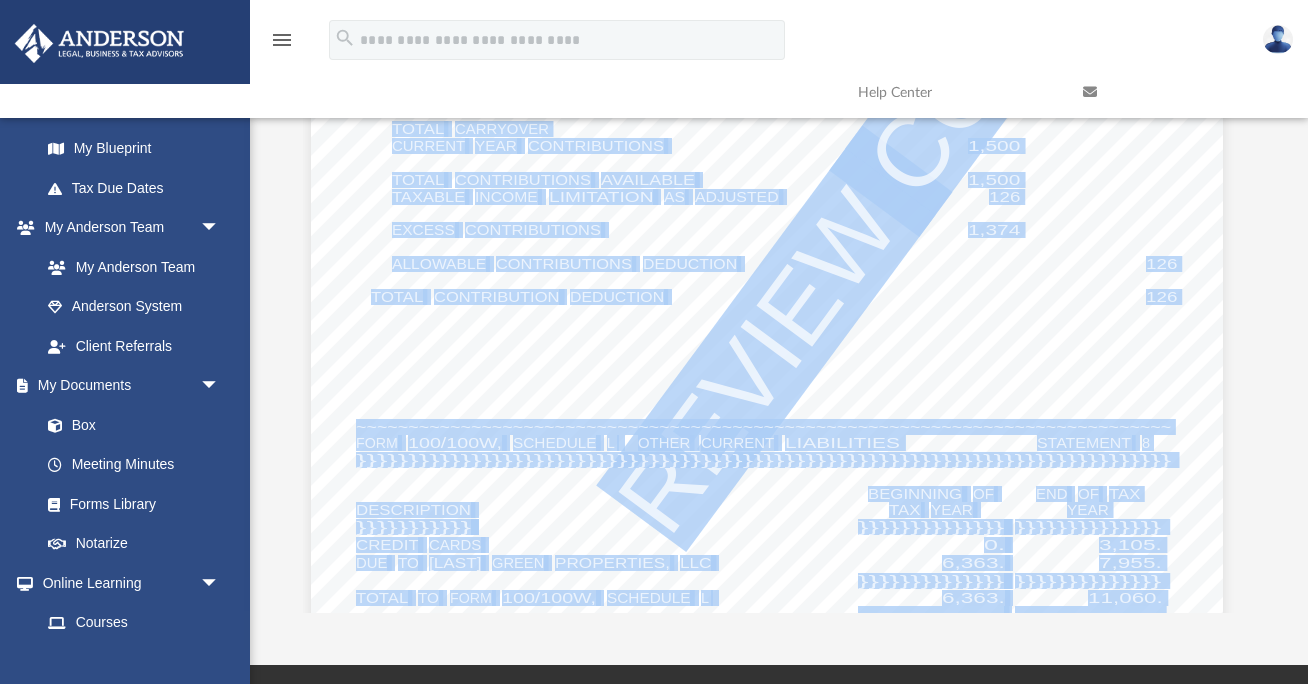 scroll, scrollTop: 59727, scrollLeft: 12, axis: both 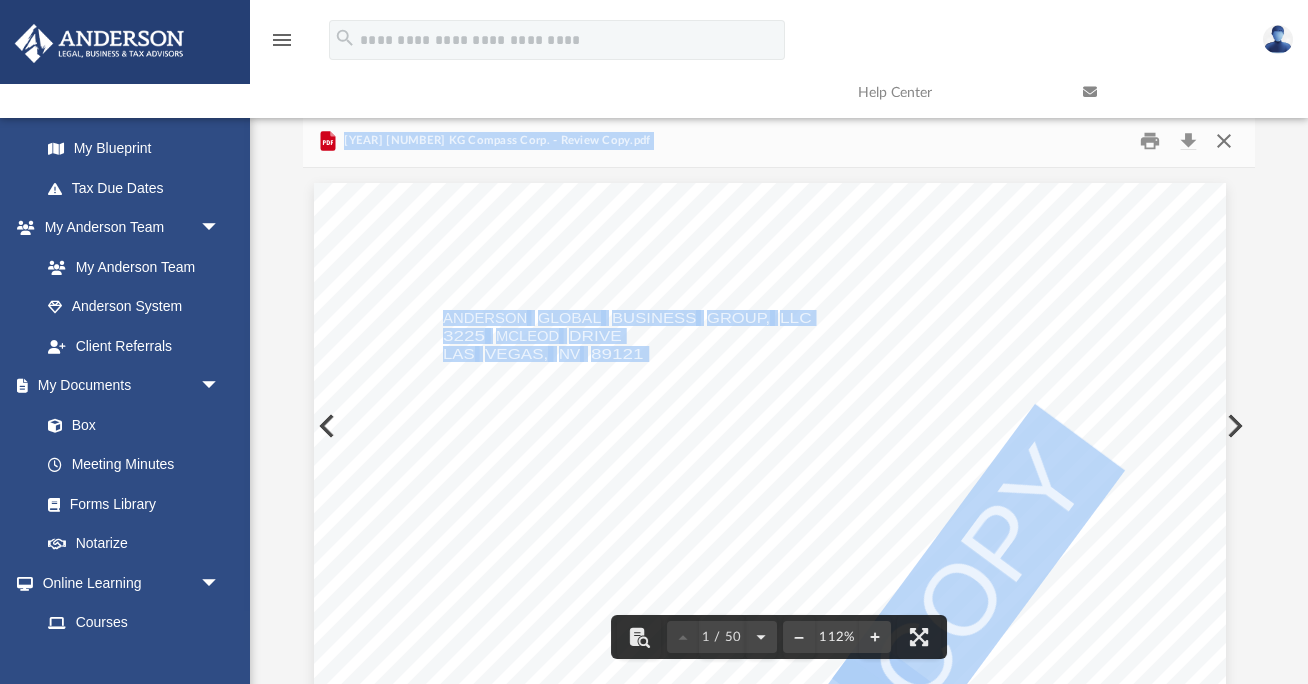 click at bounding box center (1224, 141) 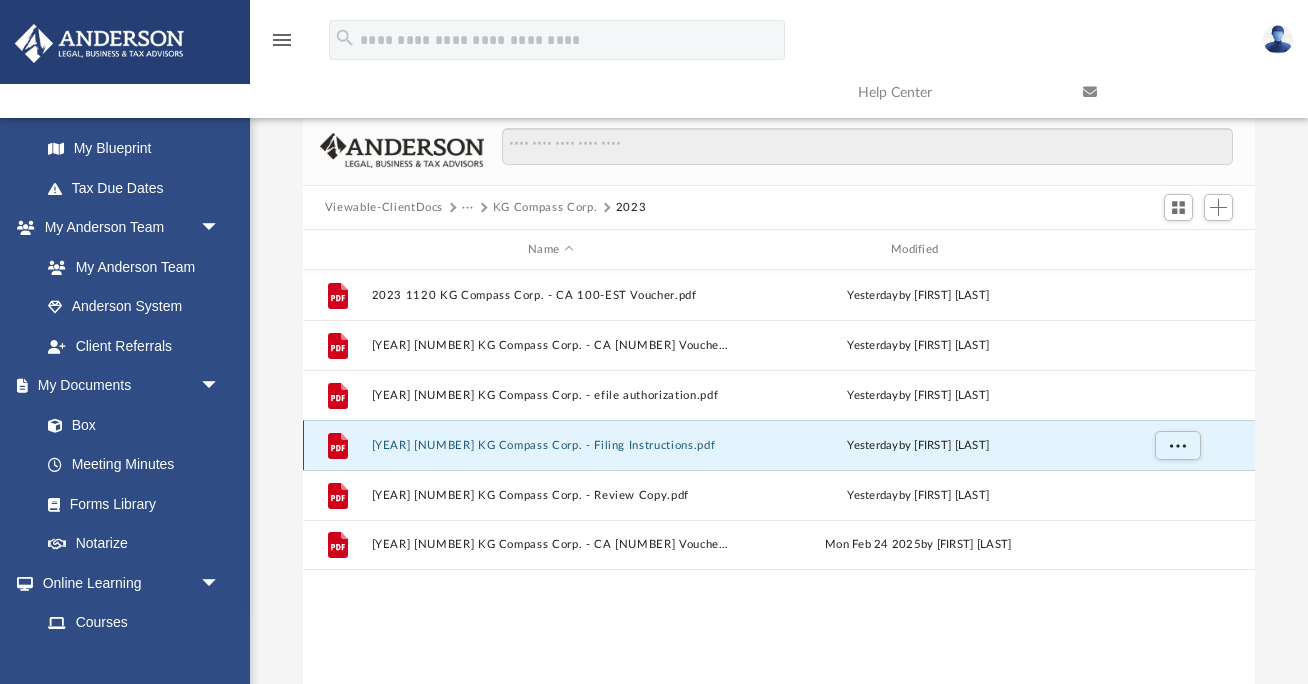 click on "2023 1120 KG Compass Corp. - Filing Instructions.pdf" at bounding box center [550, 445] 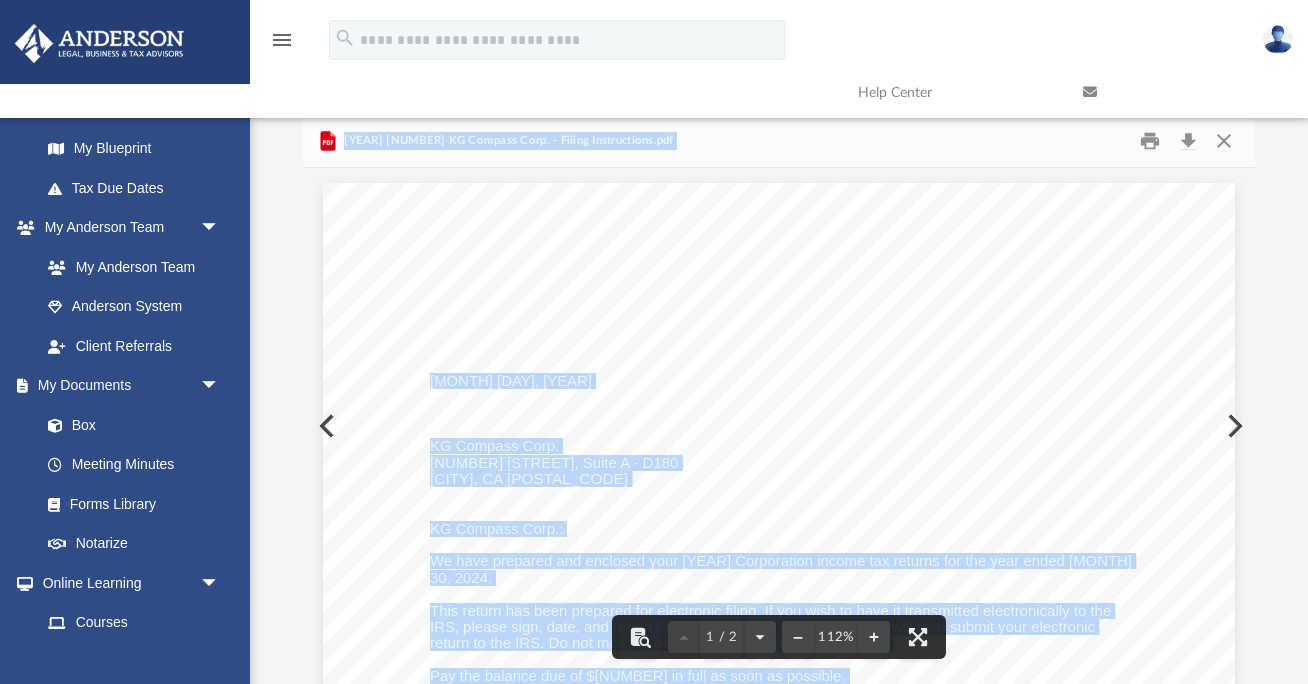 click on "July 8, 2025 KG Compass Corp. 1008 W. Avenue M14, Suite A - D180 PALMDALE, CA 93551 KG Compass Corp.: We have prepared and enclosed your 2023 Corporation income tax returns for the year ended September 30, 2024. This return has been prepared for electronic filing. If you wish to have it transmitted electronically to the IRS, please sign, date, and return Form 8879-CORP to our office. We will then submit your electronic return to the IRS. Do not mail the paper copy of the return to the IRS. Pay the balance due of $238 in full as soon as possible. Deposit your funds using the IRS electronic remittance processing system, EFTPS. Taxpayers can make payments online at www.eftps.gov or by calling EFTPS Customer Service at 1-800-555-3453. EFTPS deposits must be initiated during business hours at least 1 business day before the date the deposit is due. If you are using the ACH Credit or Same-Day Fedwire methods, please check with the appropriate Your payment should be made as instructed below as soon as possible." at bounding box center (779, 773) 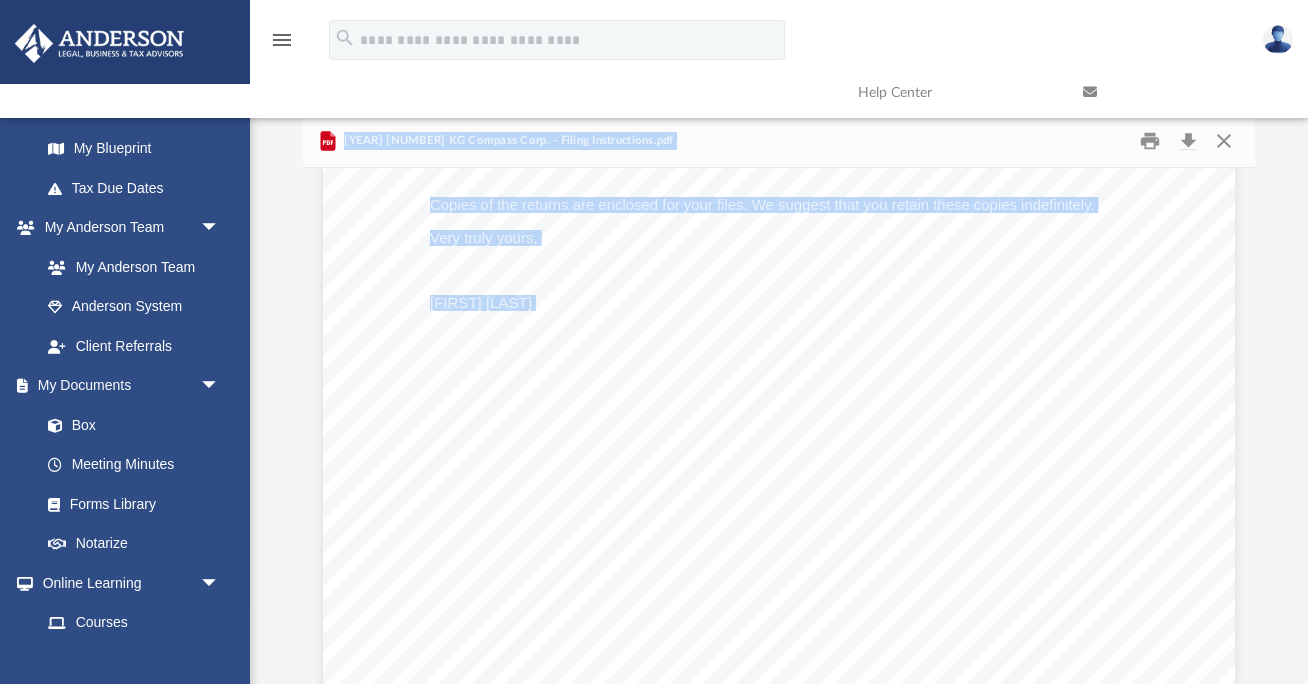 scroll, scrollTop: 1904, scrollLeft: 0, axis: vertical 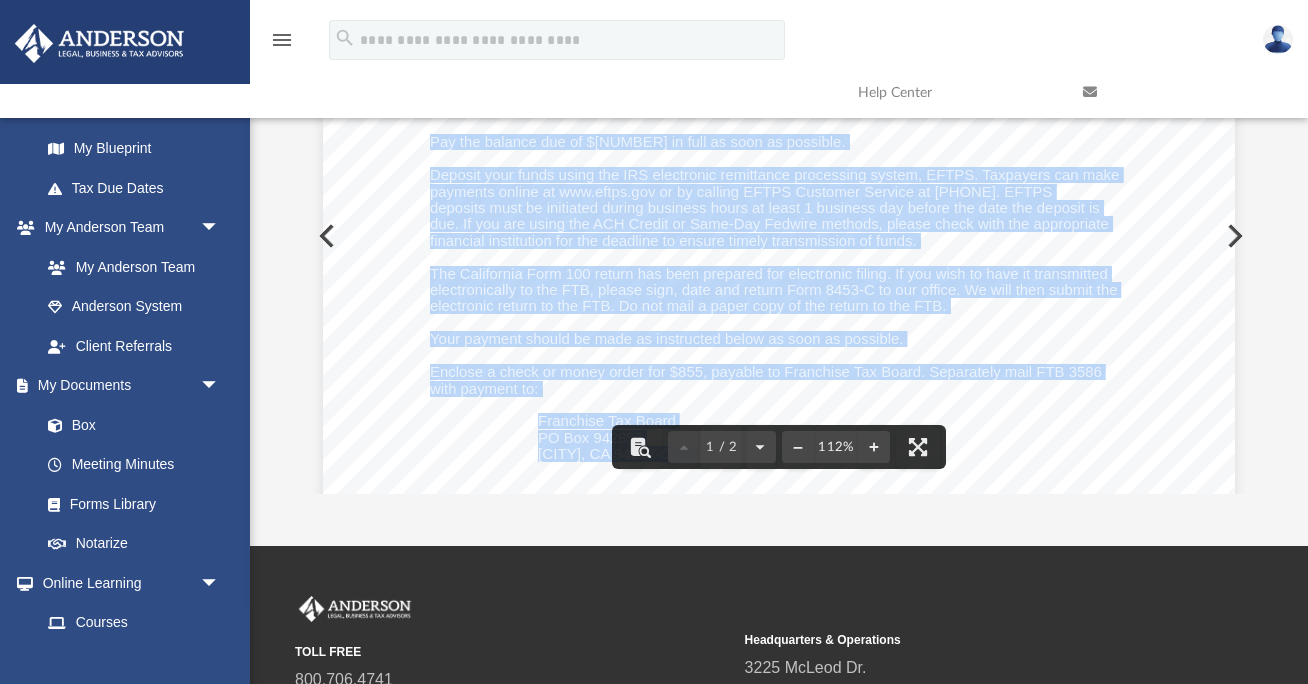 click on "July 8, 2025 KG Compass Corp. 1008 W. Avenue M14, Suite A - D180 PALMDALE, CA 93551 KG Compass Corp.: We have prepared and enclosed your 2023 Corporation income tax returns for the year ended September 30, 2024. This return has been prepared for electronic filing. If you wish to have it transmitted electronically to the IRS, please sign, date, and return Form 8879-CORP to our office. We will then submit your electronic return to the IRS. Do not mail the paper copy of the return to the IRS. Pay the balance due of $238 in full as soon as possible. Deposit your funds using the IRS electronic remittance processing system, EFTPS. Taxpayers can make payments online at www.eftps.gov or by calling EFTPS Customer Service at 1-800-555-3453. EFTPS deposits must be initiated during business hours at least 1 business day before the date the deposit is due. If you are using the ACH Credit or Same-Day Fedwire methods, please check with the appropriate Your payment should be made as instructed below as soon as possible." at bounding box center (779, 239) 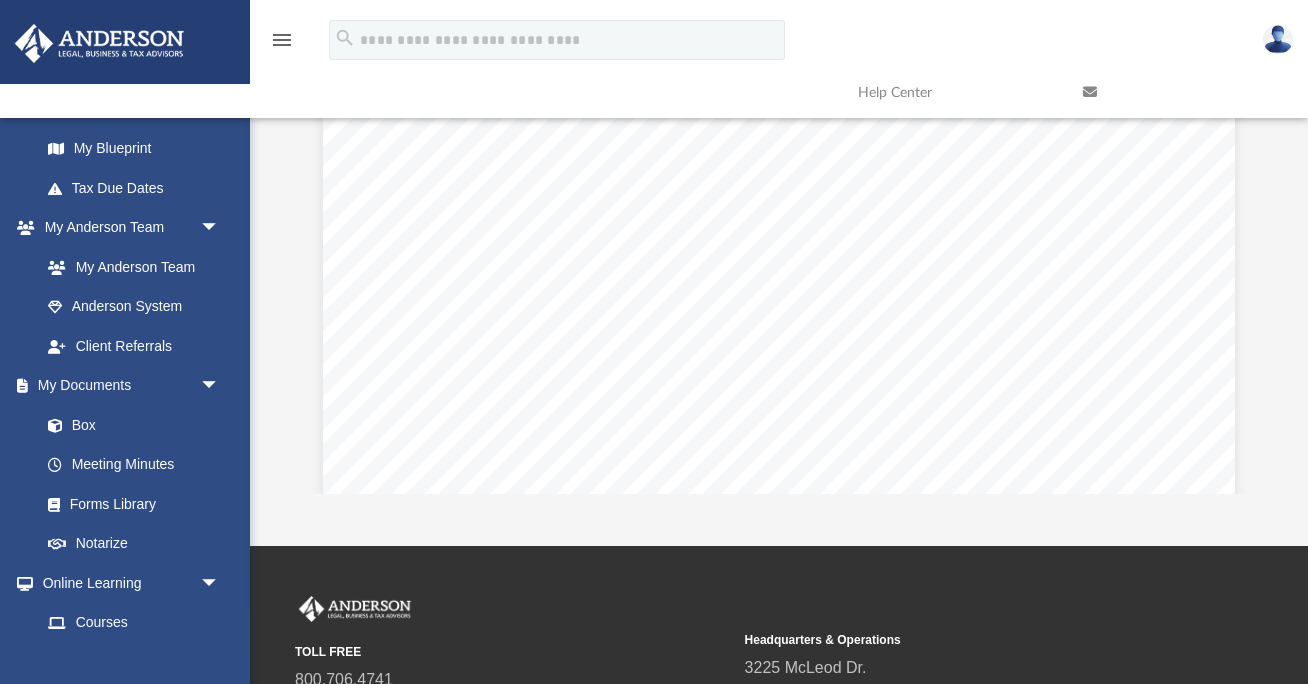 scroll, scrollTop: 1904, scrollLeft: 0, axis: vertical 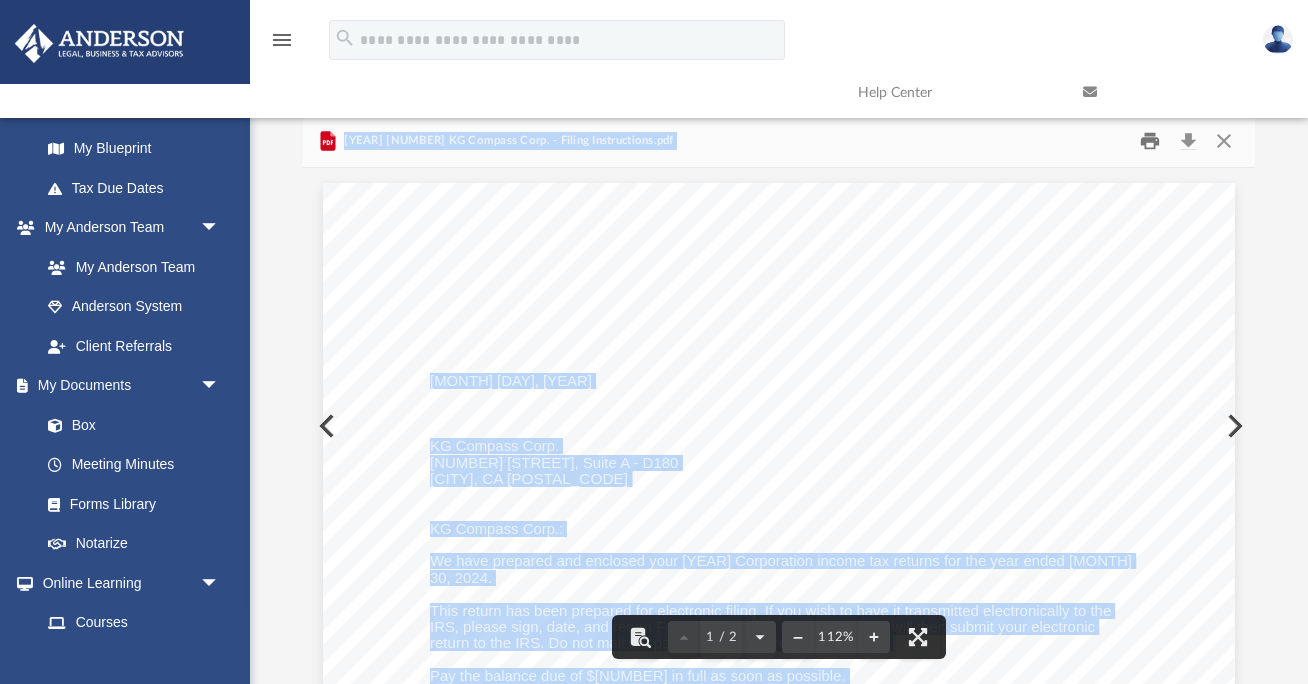 click at bounding box center [1151, 141] 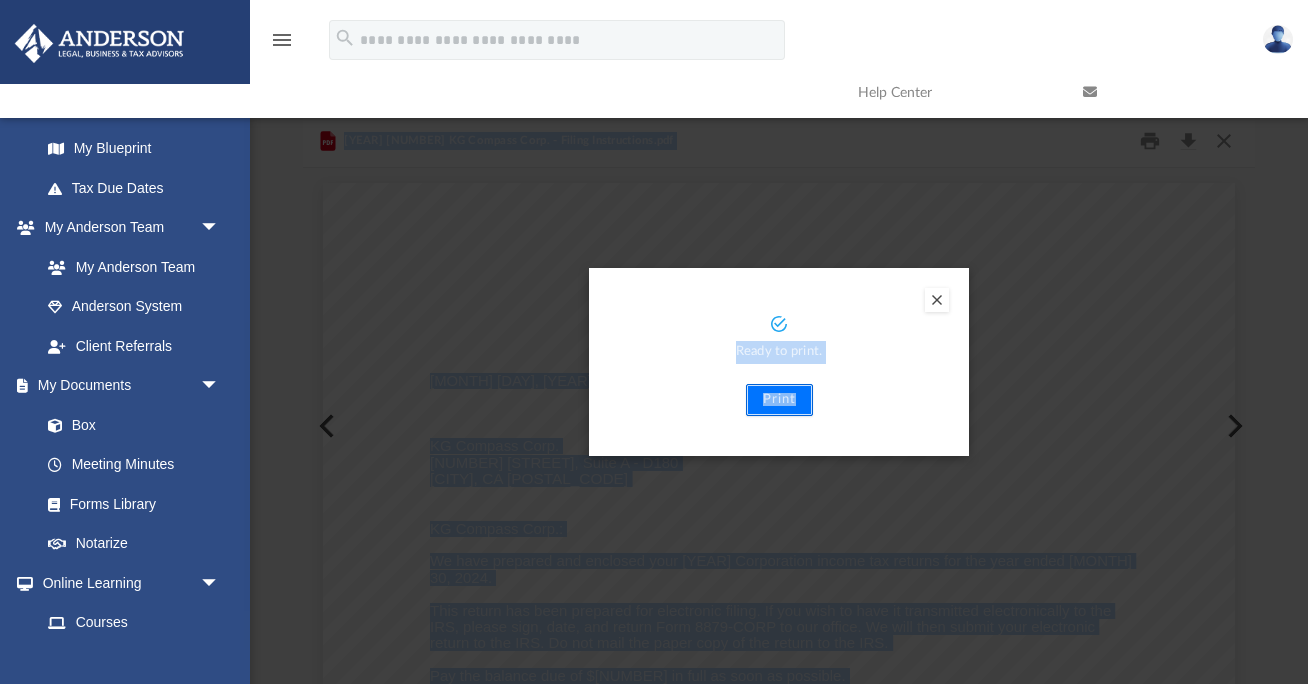 click on "Print" at bounding box center (779, 400) 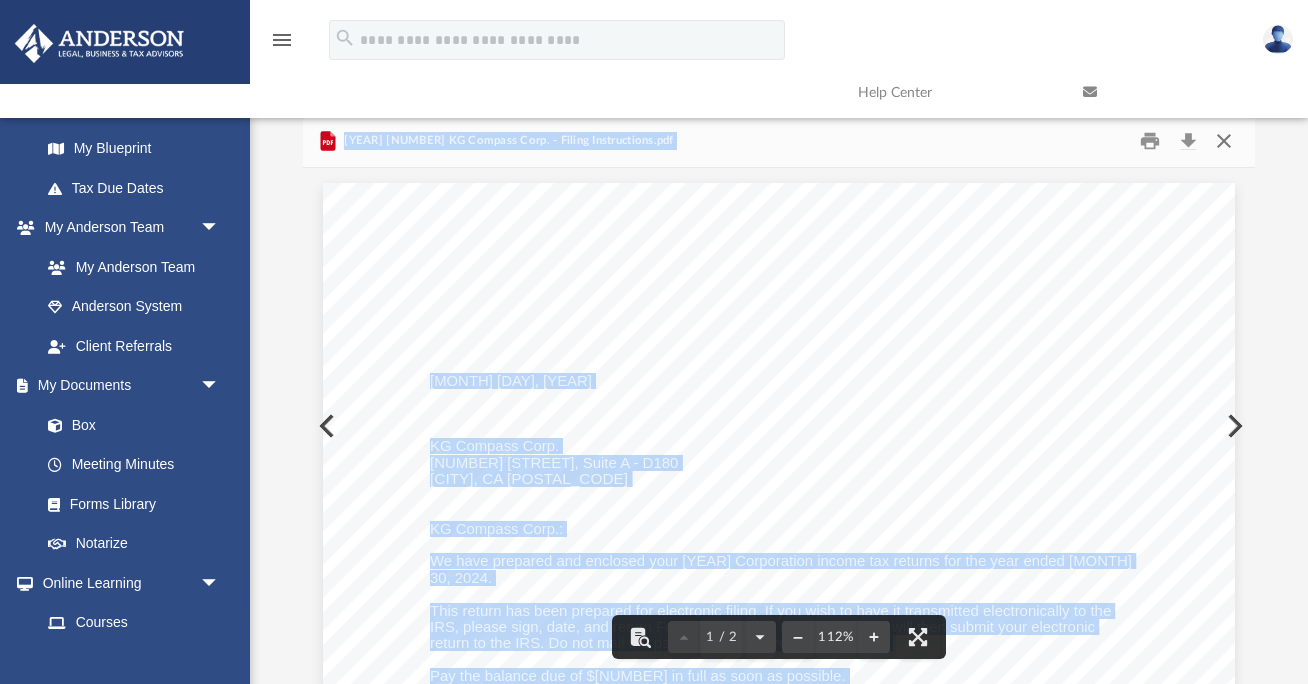 click at bounding box center [1224, 141] 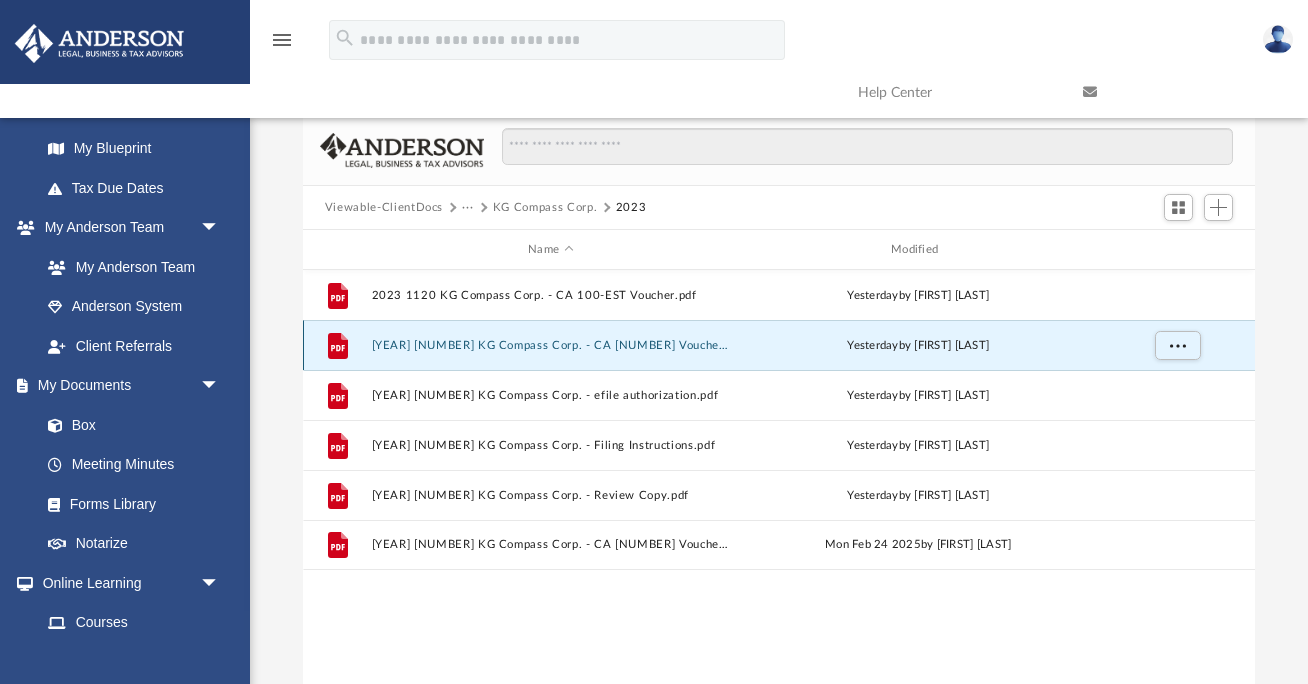 click on "2023 1120 KG Compass Corp. - CA 3586 Voucher.pdf" at bounding box center [550, 345] 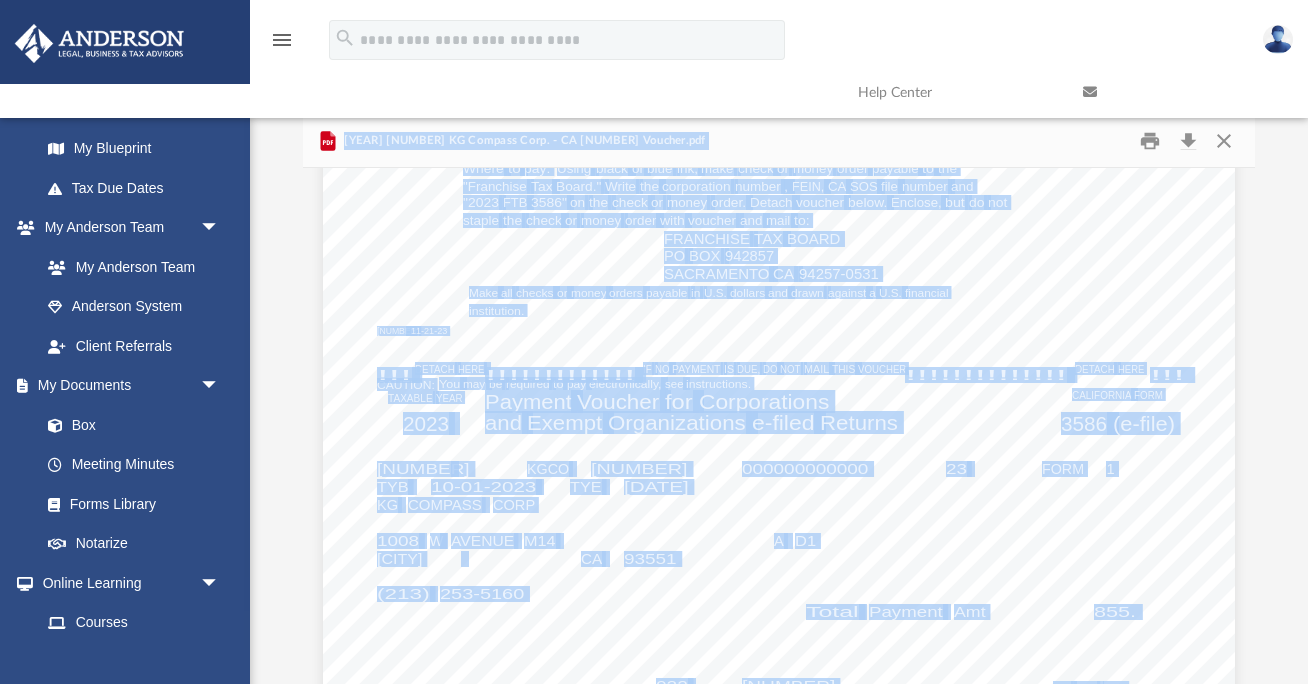 scroll, scrollTop: 693, scrollLeft: 0, axis: vertical 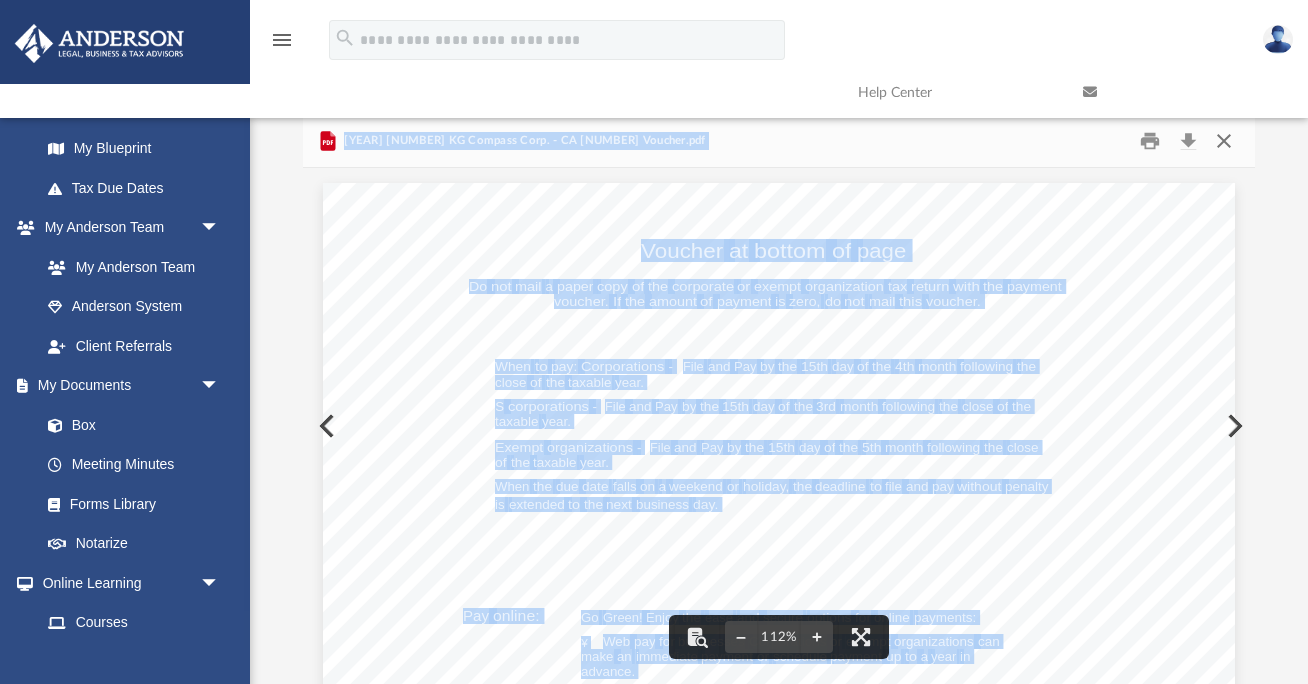 click at bounding box center [1224, 141] 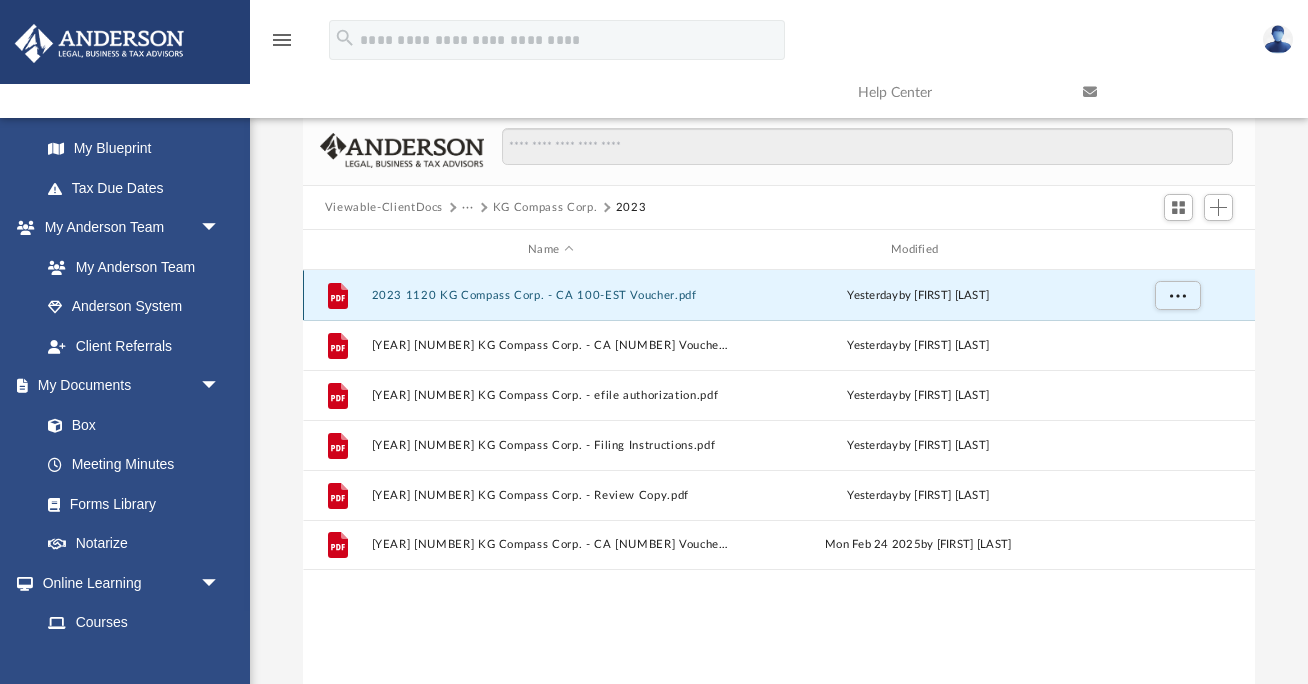click on "2023 1120 KG Compass Corp. - CA 100-EST Voucher.pdf" at bounding box center (550, 295) 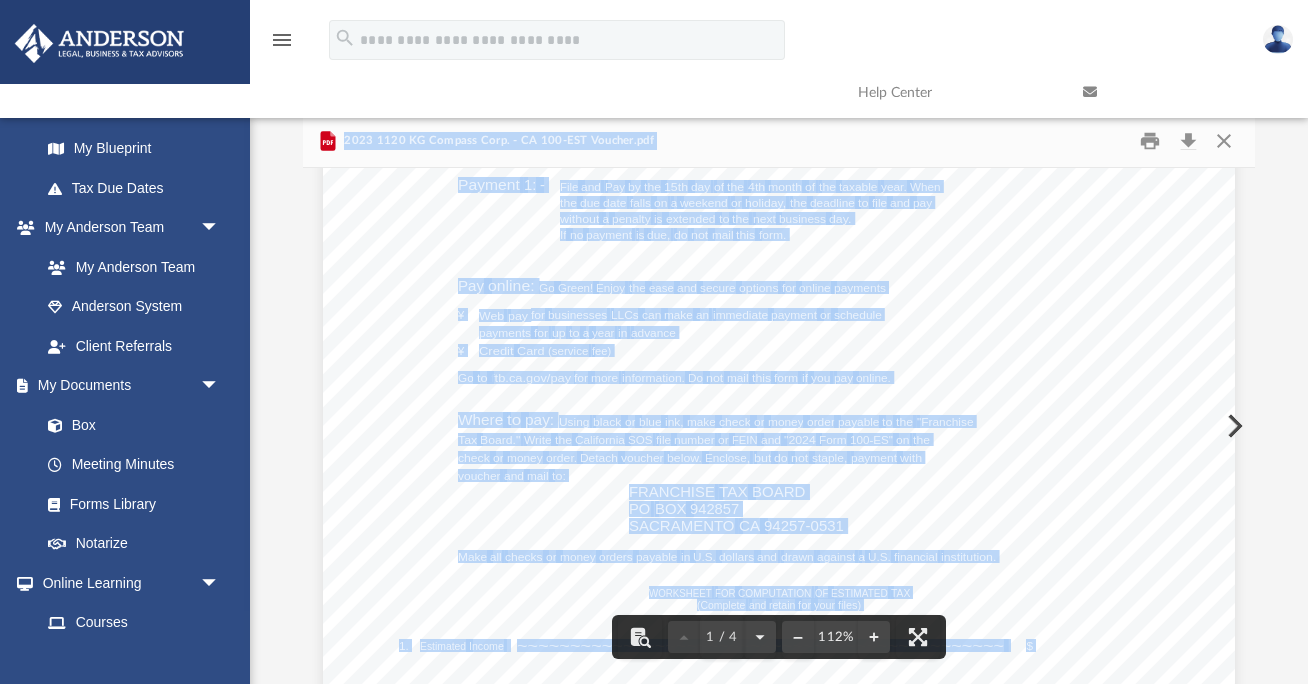 scroll, scrollTop: 0, scrollLeft: 0, axis: both 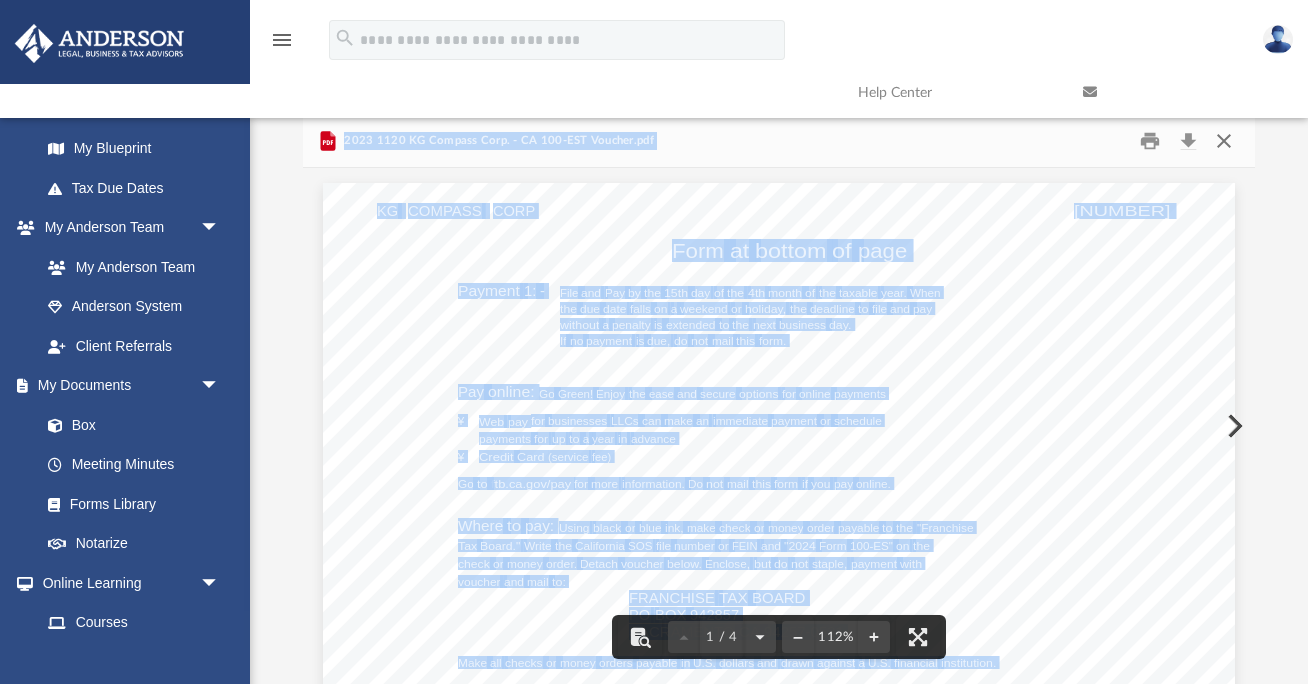 click at bounding box center (1224, 141) 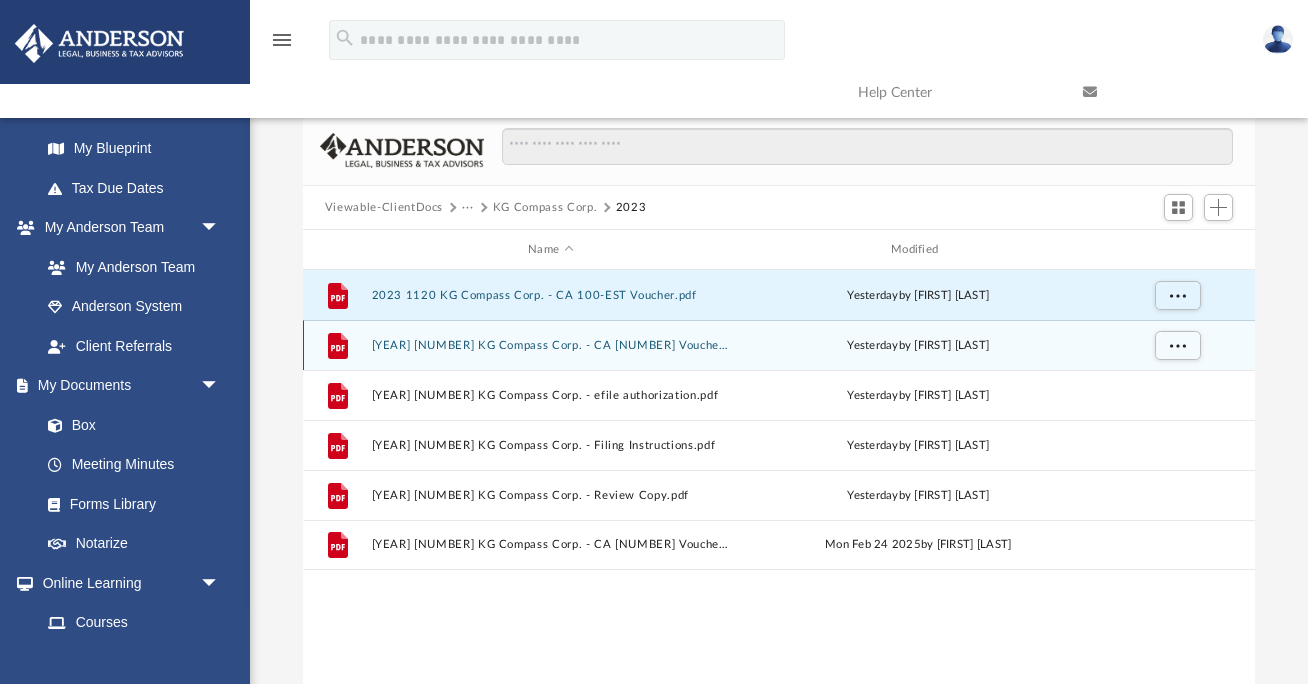 click on "2023 1120 KG Compass Corp. - CA 3586 Voucher.pdf" at bounding box center [550, 345] 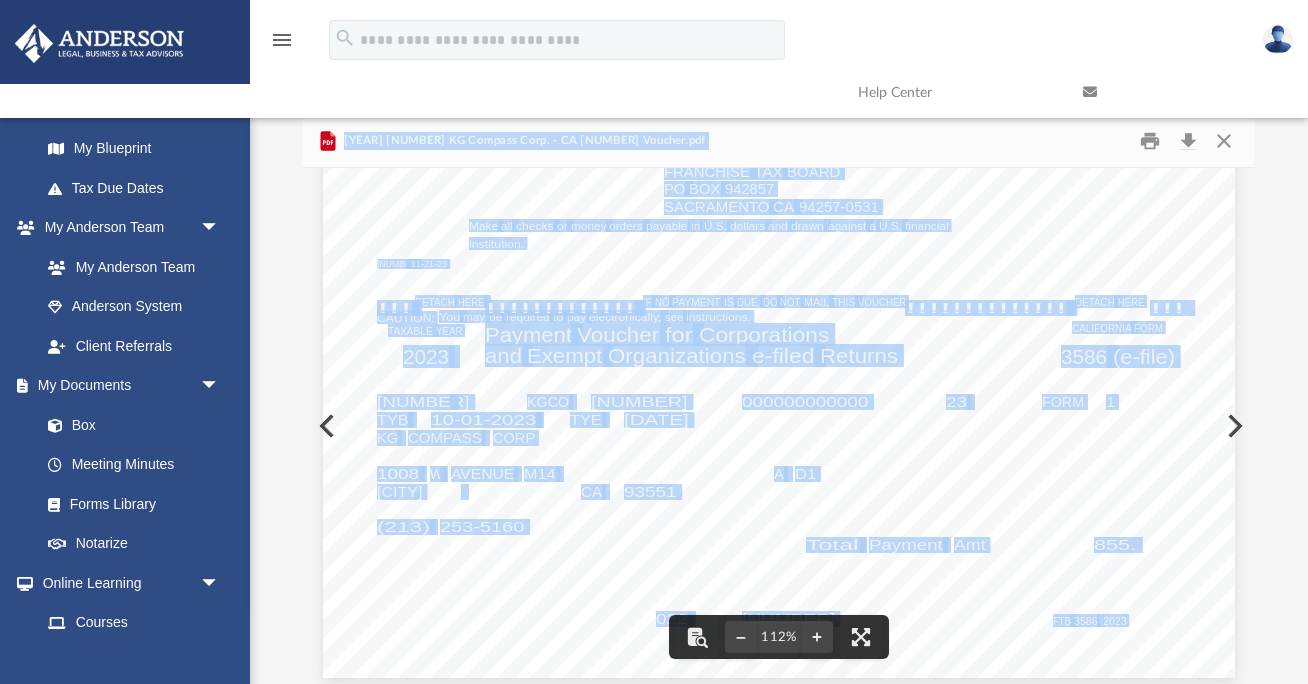 scroll, scrollTop: 693, scrollLeft: 0, axis: vertical 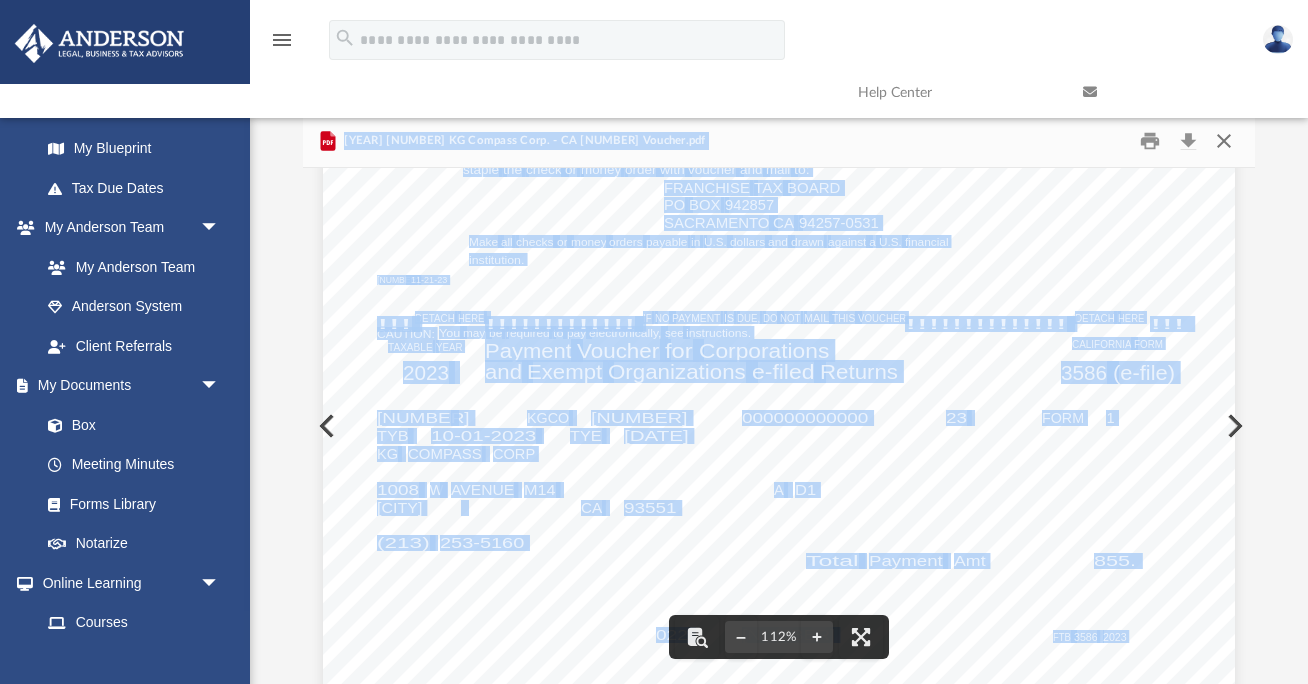 click at bounding box center [1224, 141] 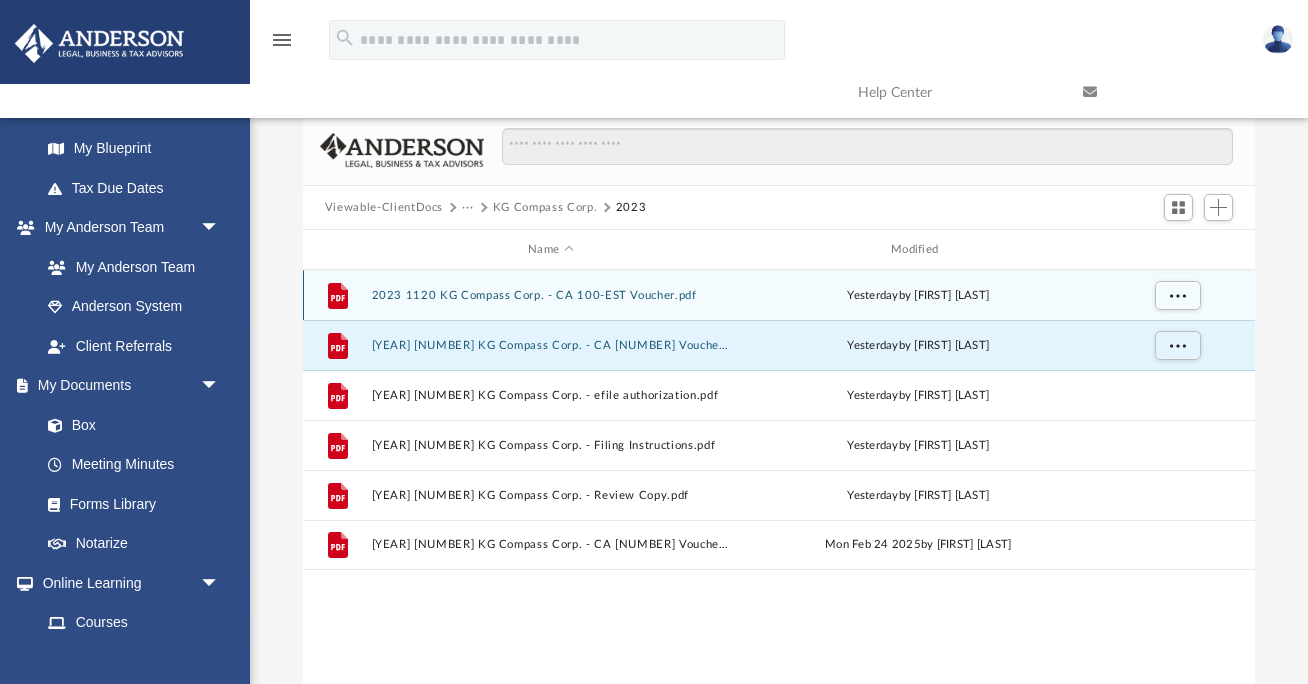 click on "2023 1120 KG Compass Corp. - CA 100-EST Voucher.pdf" at bounding box center [550, 295] 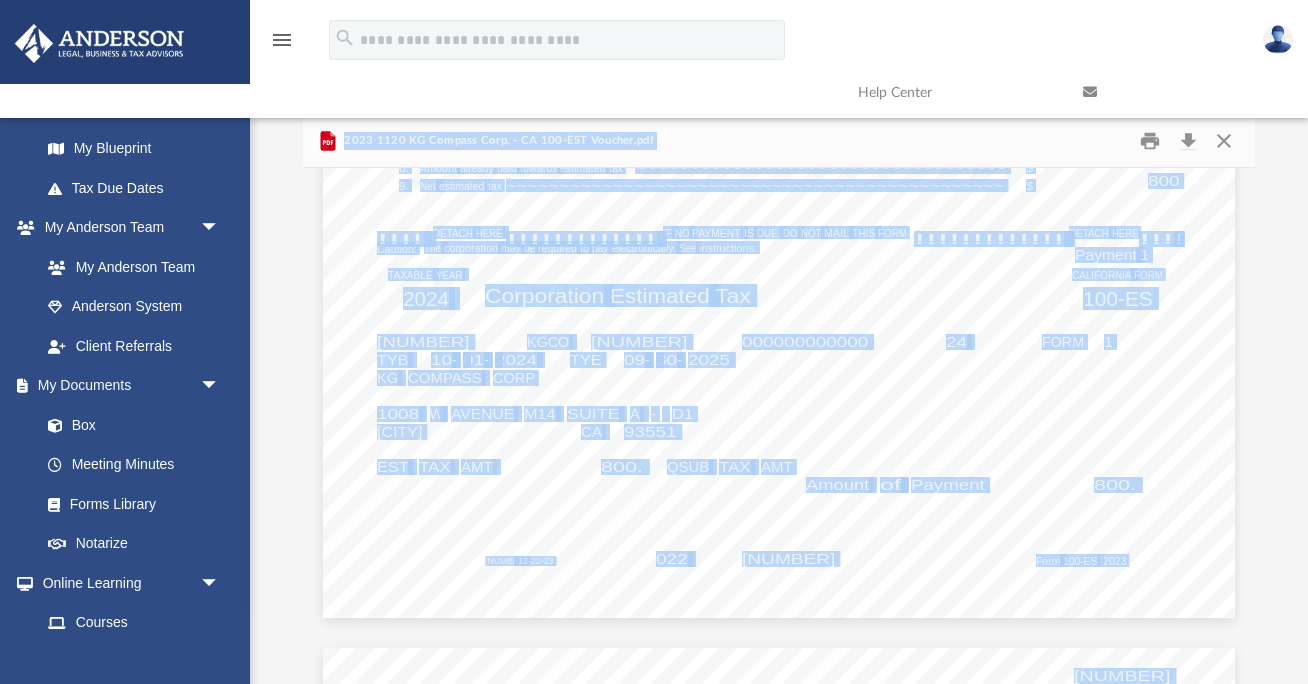 scroll, scrollTop: 258, scrollLeft: 0, axis: vertical 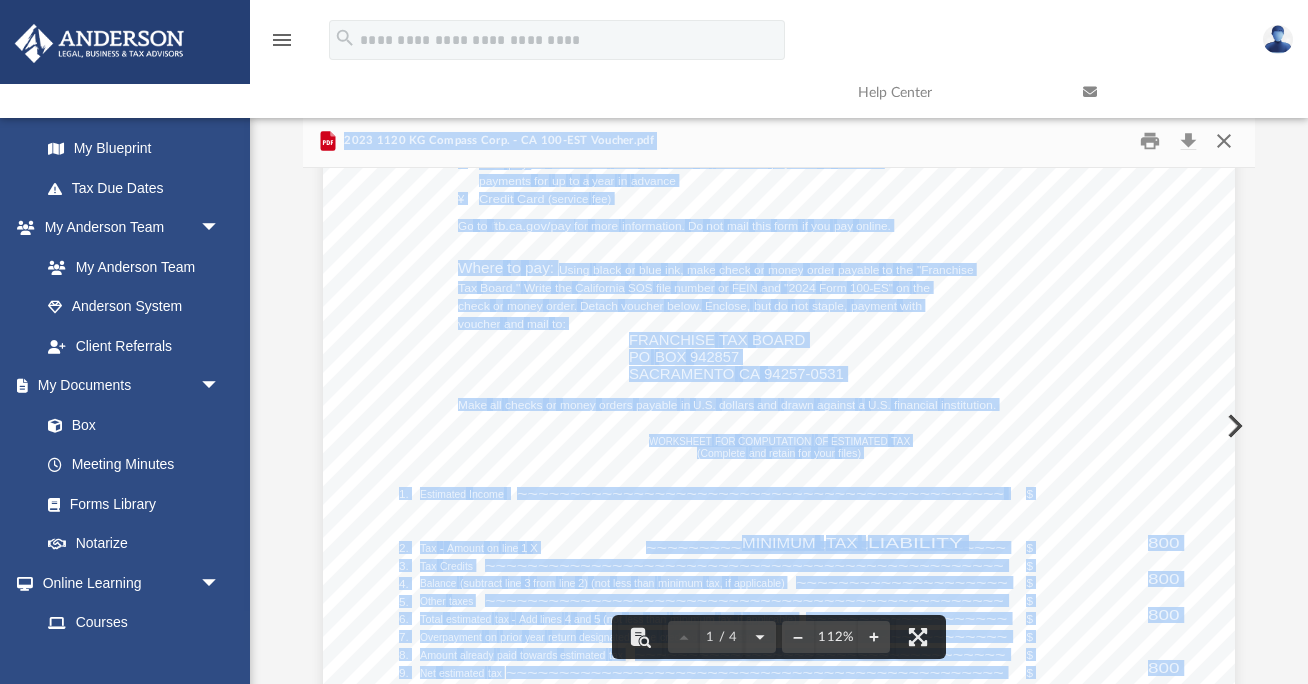 click at bounding box center [1224, 141] 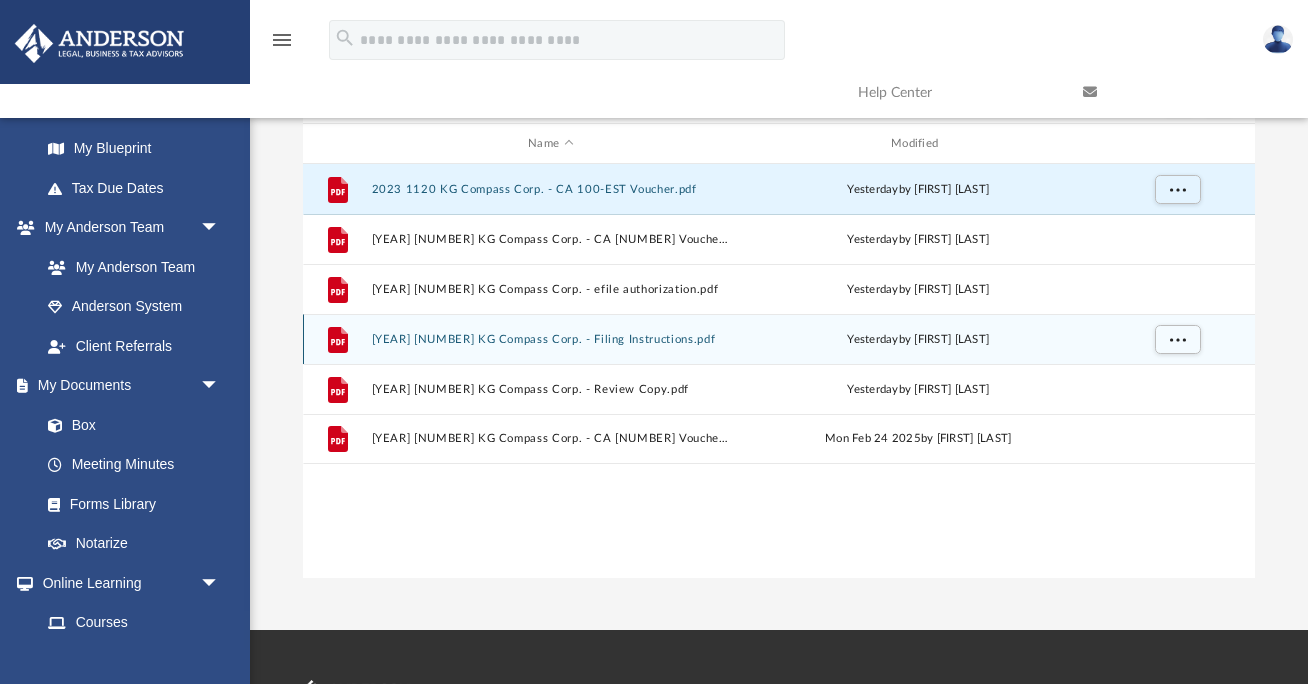 scroll, scrollTop: 112, scrollLeft: 0, axis: vertical 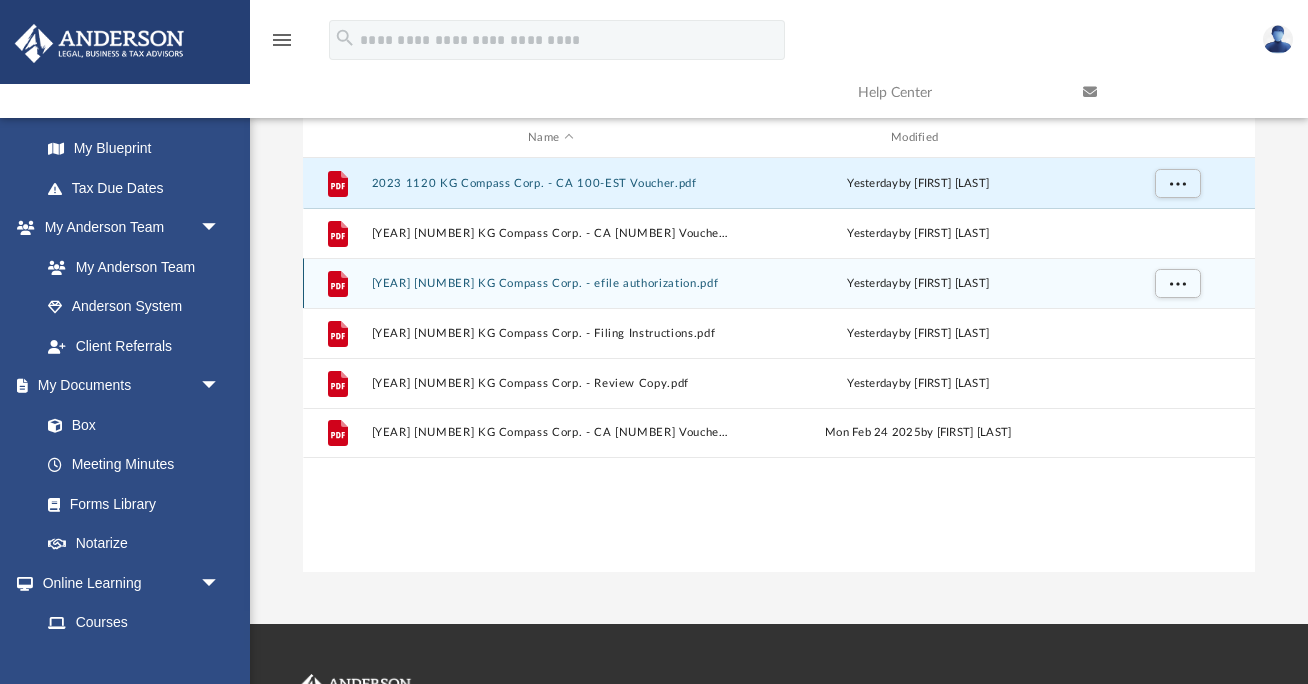 click on "2023 1120 KG Compass Corp. - efile authorization.pdf" at bounding box center [550, 283] 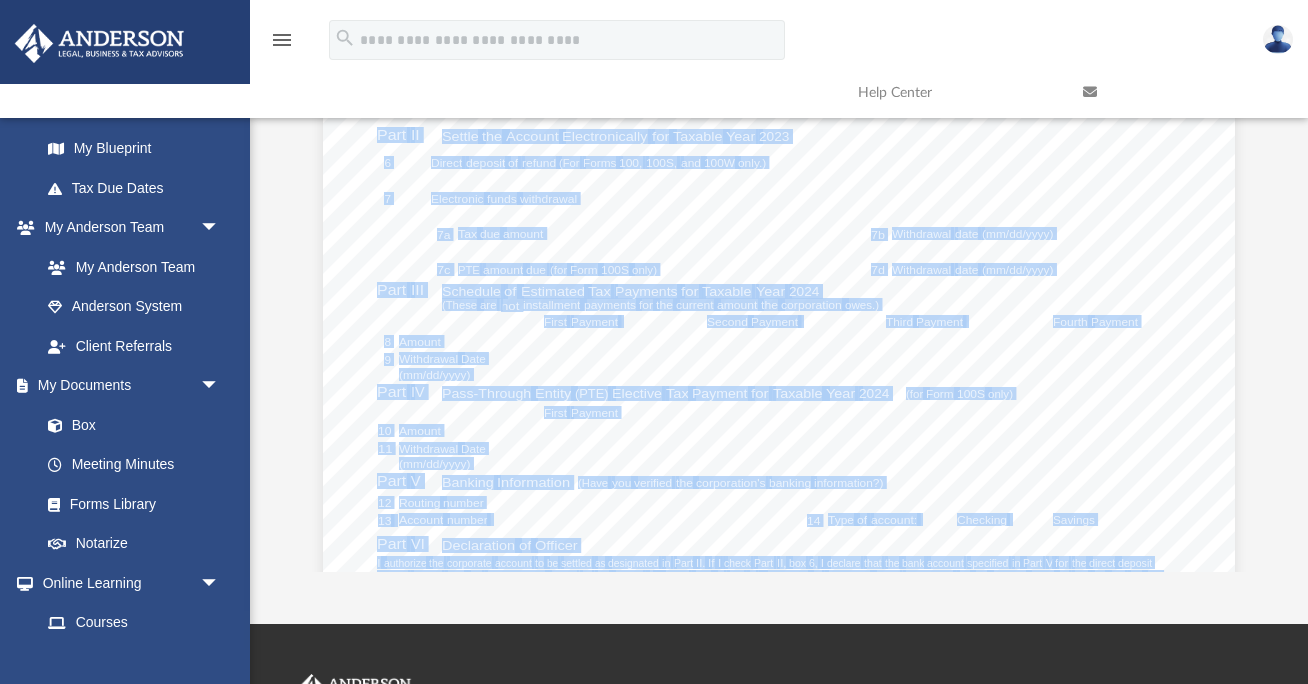 scroll, scrollTop: 0, scrollLeft: 0, axis: both 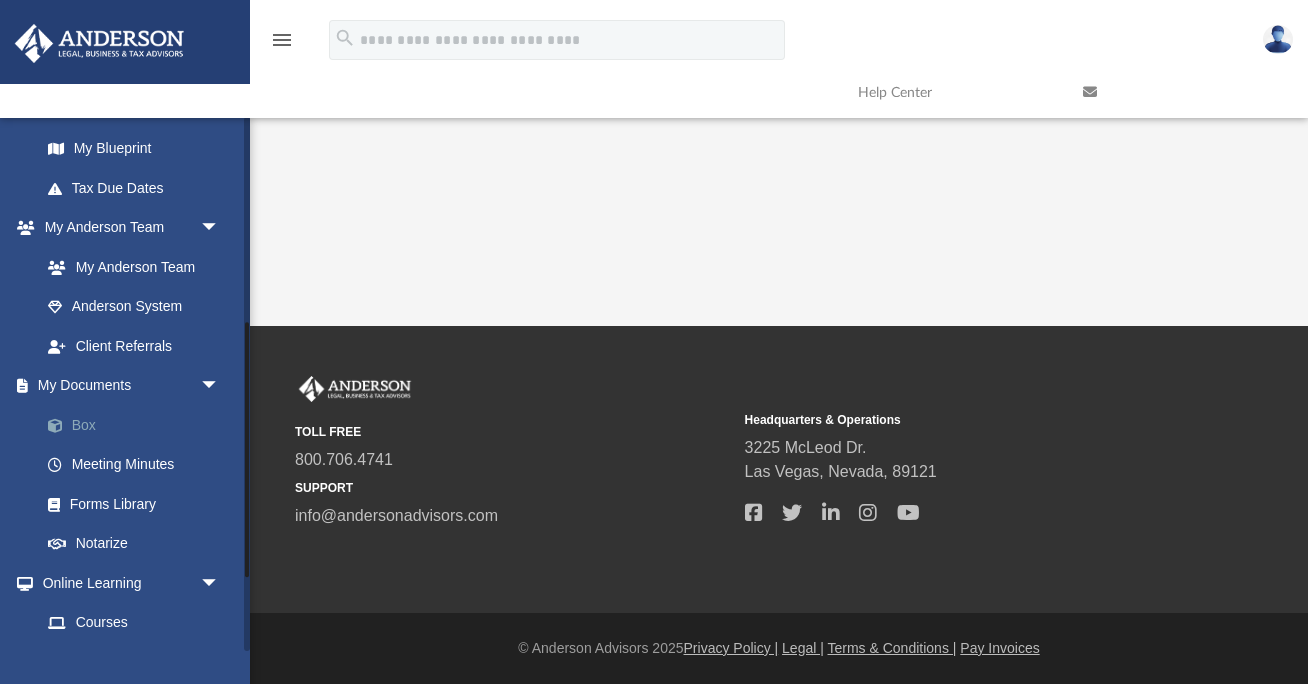click on "Box" at bounding box center [139, 425] 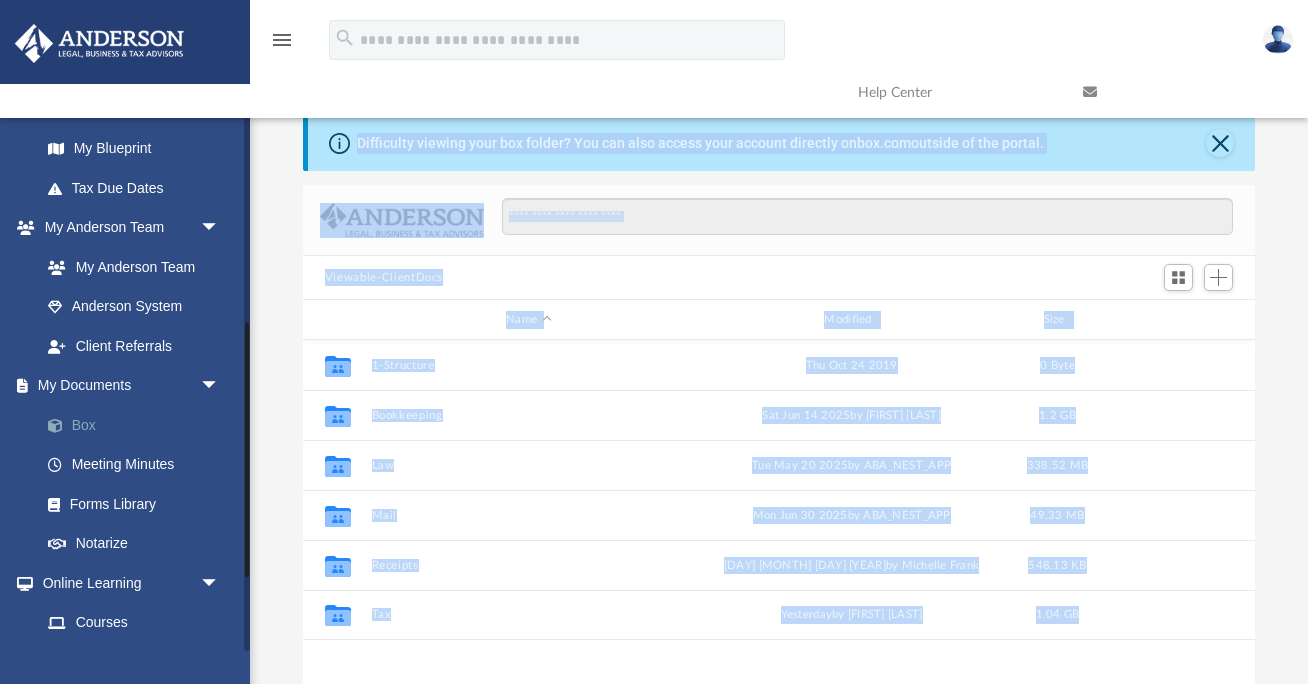 scroll, scrollTop: 1, scrollLeft: 1, axis: both 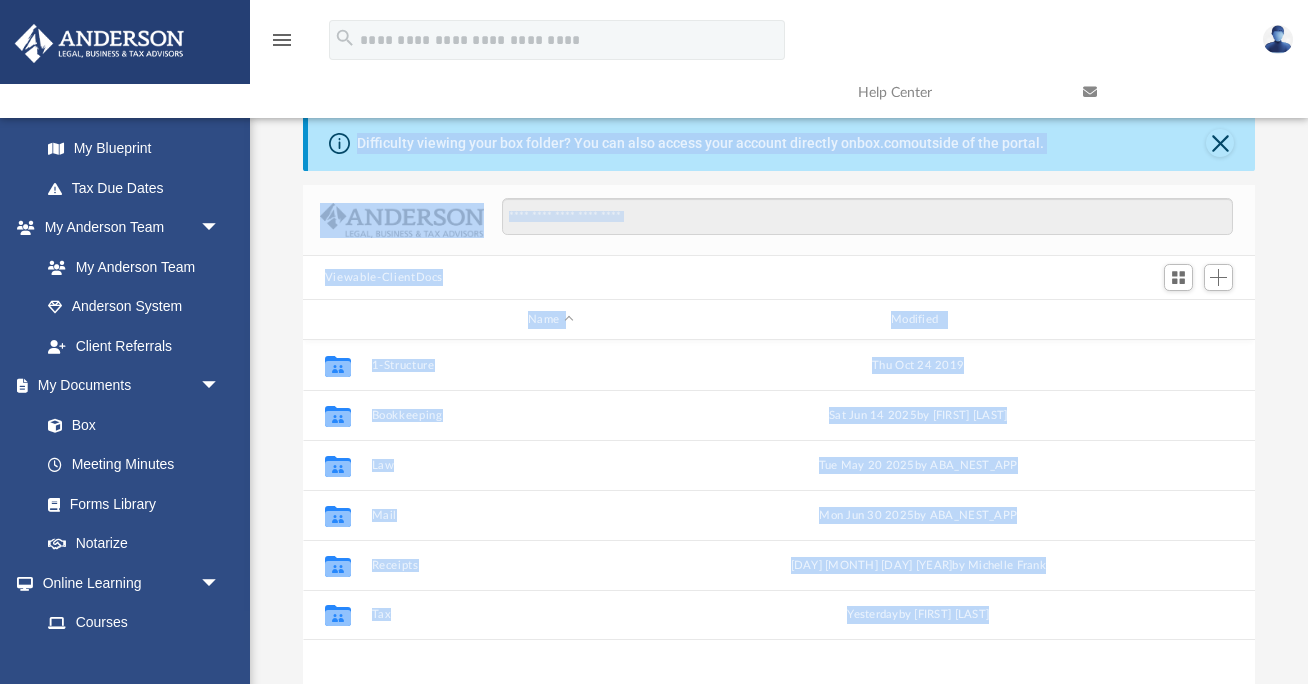 click on "Name" at bounding box center (549, 320) 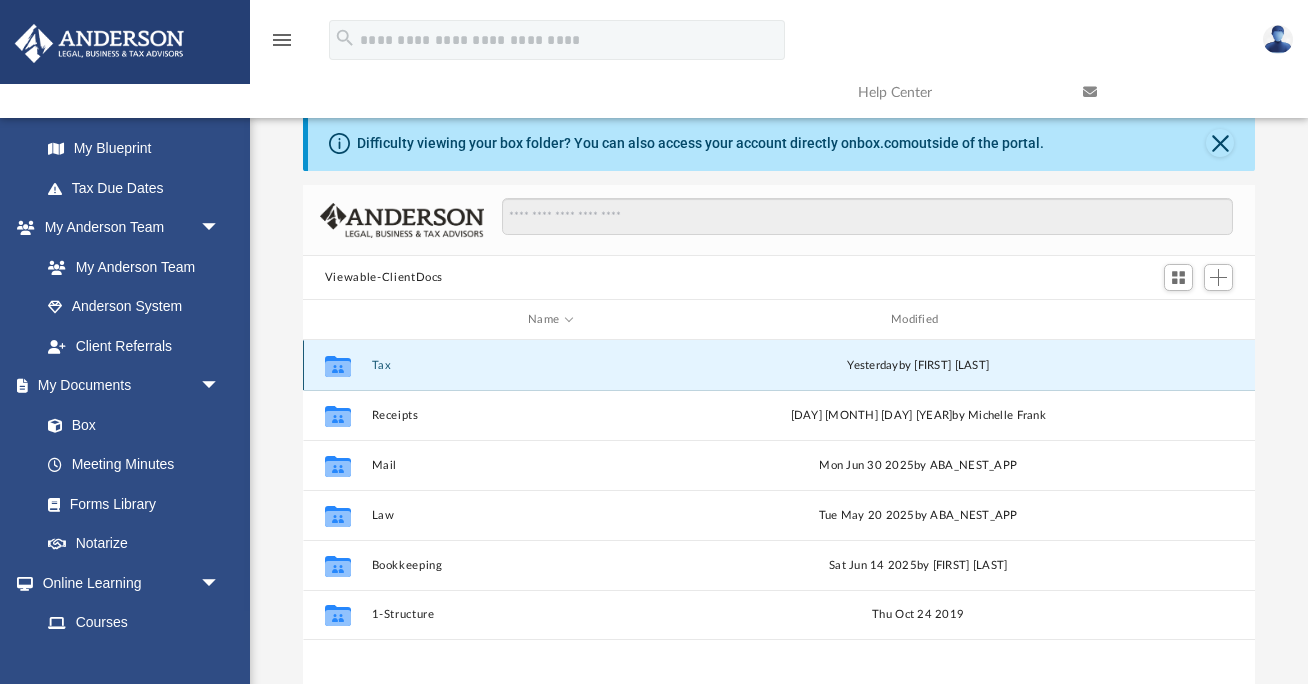 click on "Tax" at bounding box center [550, 365] 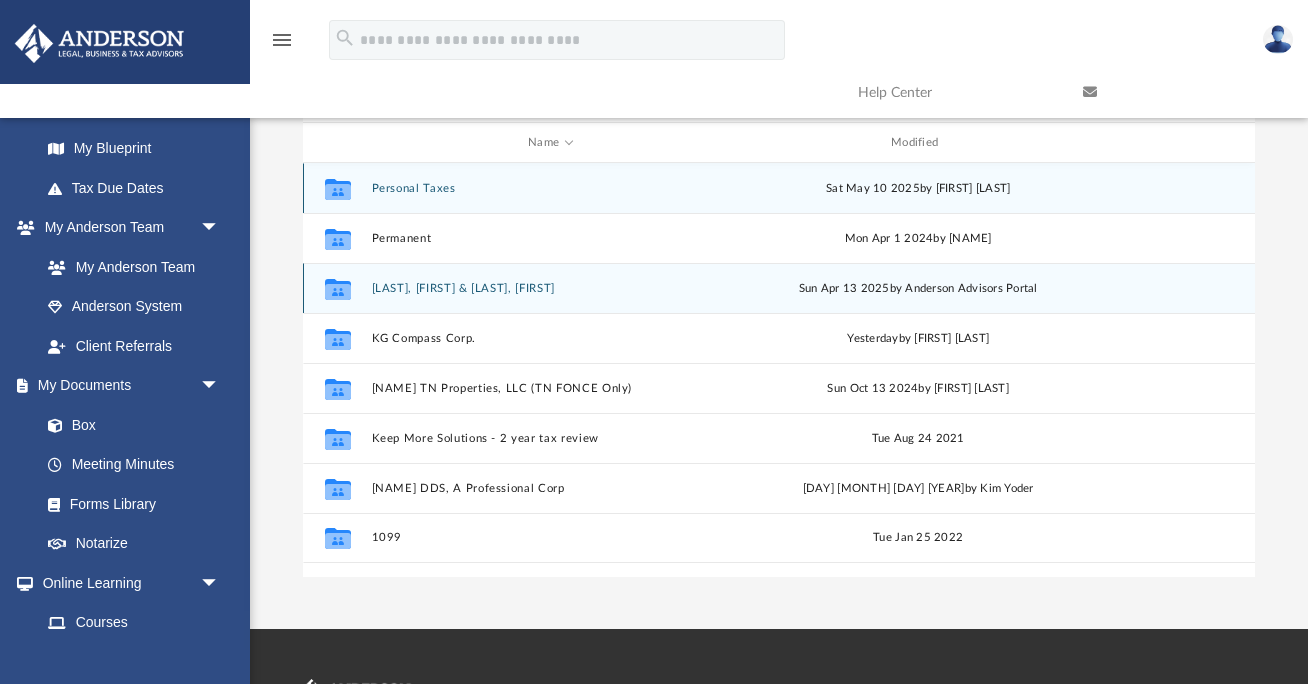 scroll, scrollTop: 231, scrollLeft: 0, axis: vertical 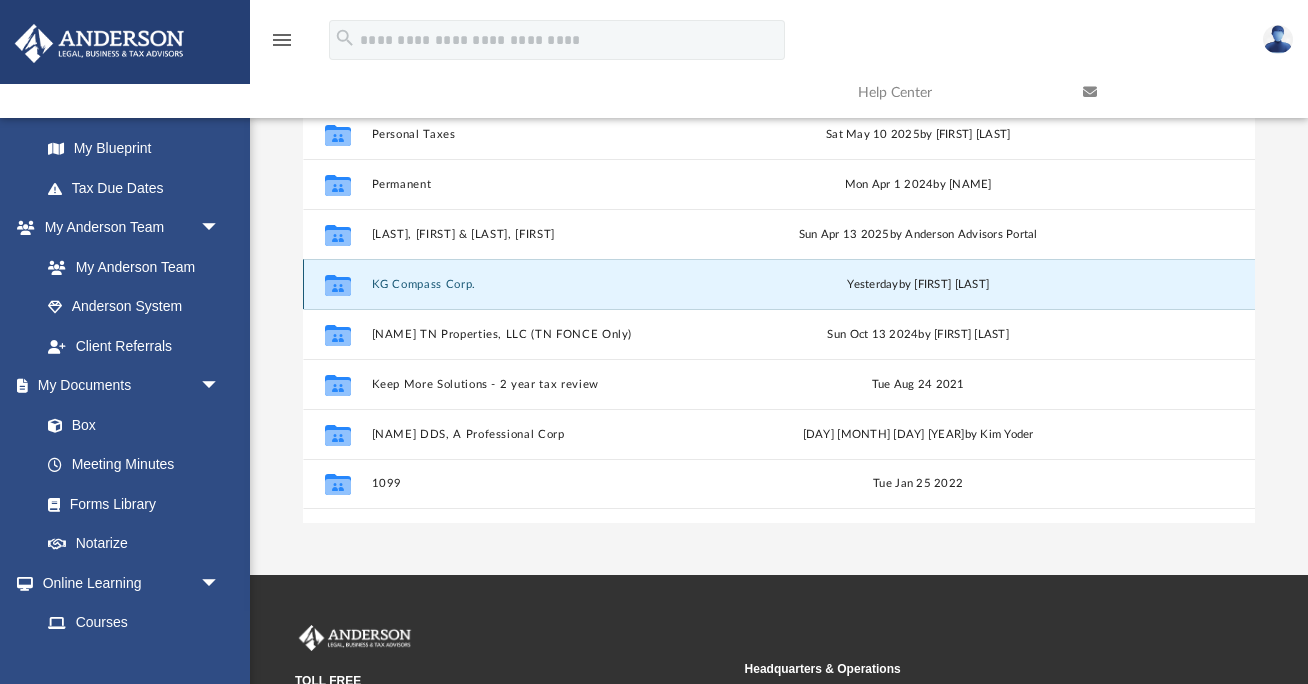 click on "KG Compass Corp" at bounding box center (550, 284) 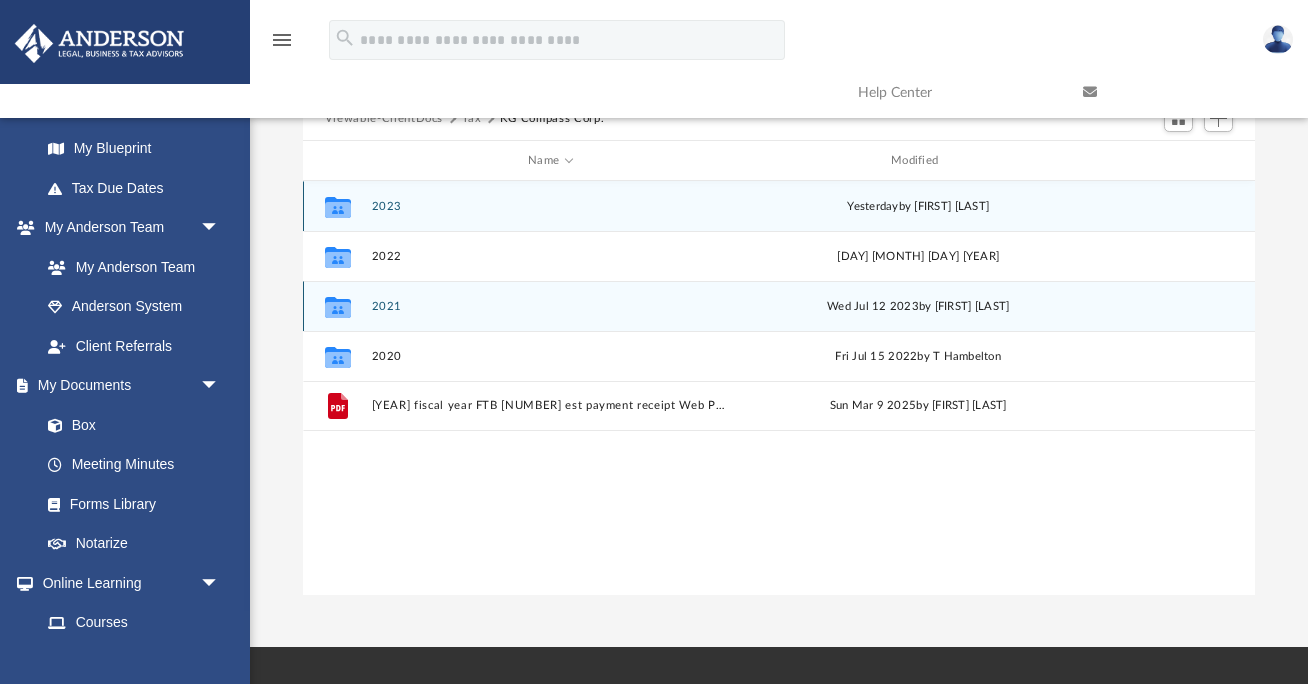 scroll, scrollTop: 0, scrollLeft: 0, axis: both 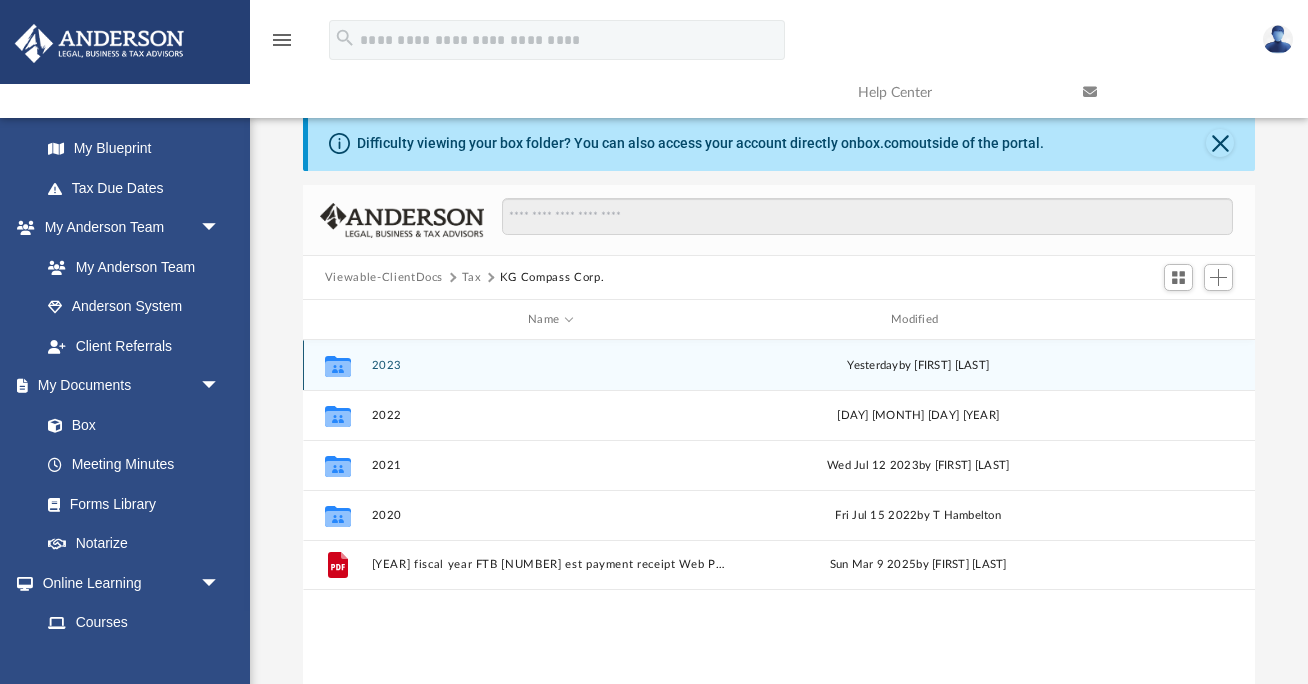 click on "2023" at bounding box center (550, 365) 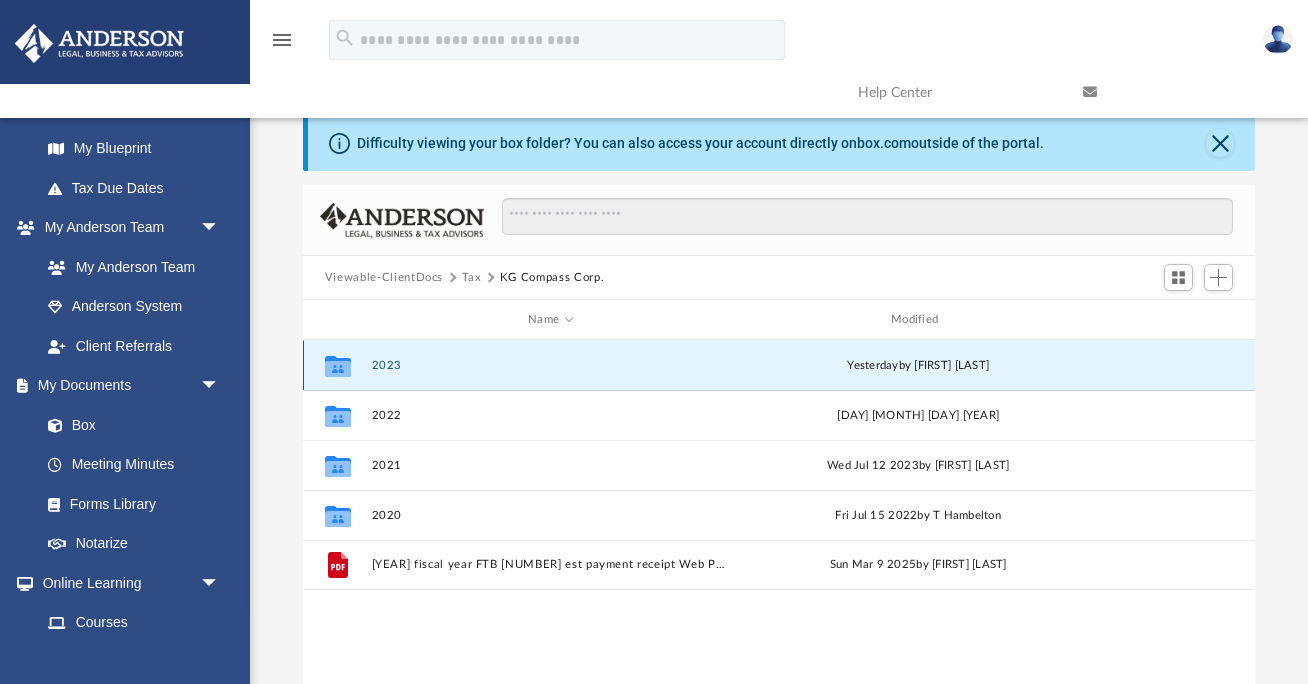 click on "2023" at bounding box center [550, 365] 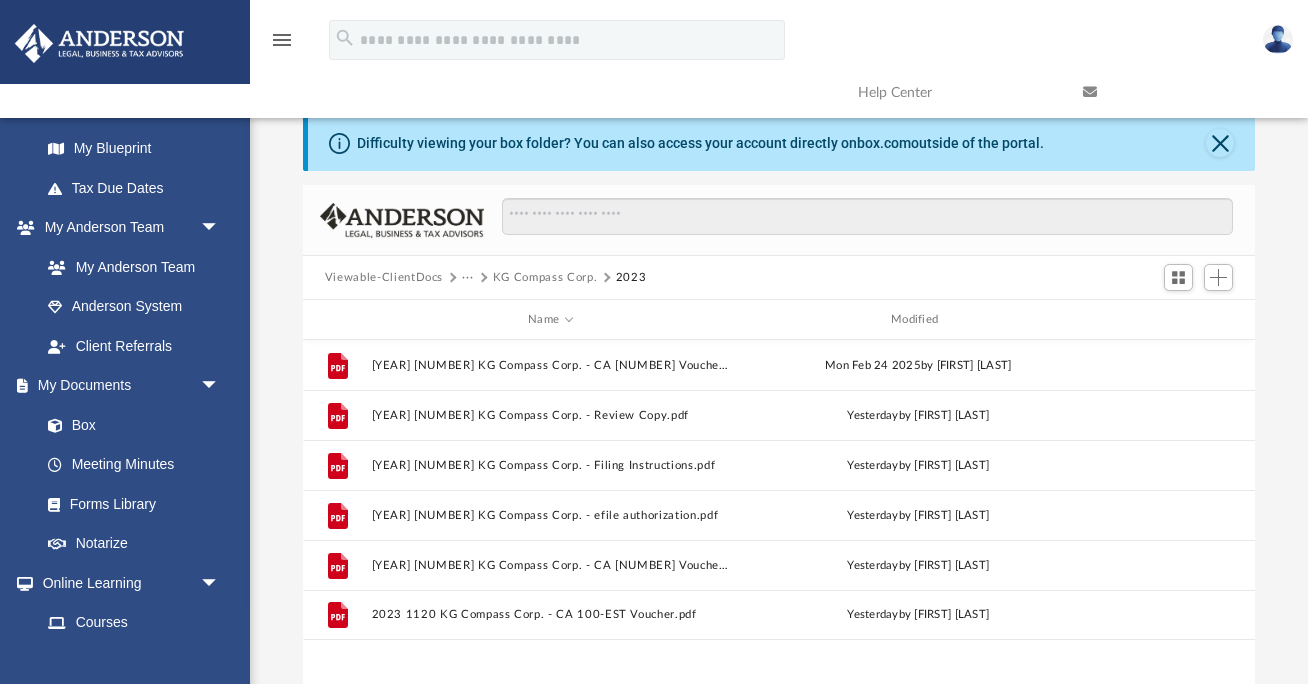 click on "Difficulty viewing your box folder? You can also access your account directly on  box.com  outside of the portal.  No Client Folder Found - Please contact   your team   for assistance.  Viewable-ClientDocs ··· KG Compass Corp 2023 Name    Modified    File 2023US CKG Compass  V1 2024 Estimated CA FTB Voucher.pdf Mon Feb 24 2025  by Rachel Gehring File 2023 1120 KG Compass Corp. - Review Copy.pdf yesterday  by Kayleen Winters File 2023 1120 KG Compass Corp. - Filing Instructions.pdf yesterday  by Kayleen Winters File 2023 1120 KG Compass Corp. - efile authorization.pdf yesterday  by Kayleen Winters File 2023 1120 KG Compass Corp. - CA 3586 Voucher.pdf yesterday  by Kayleen Winters File 2023 1120 KG Compass Corp. - CA 100-EST Voucher.pdf yesterday  by Kayleen Winters Loading ..." at bounding box center (779, 434) 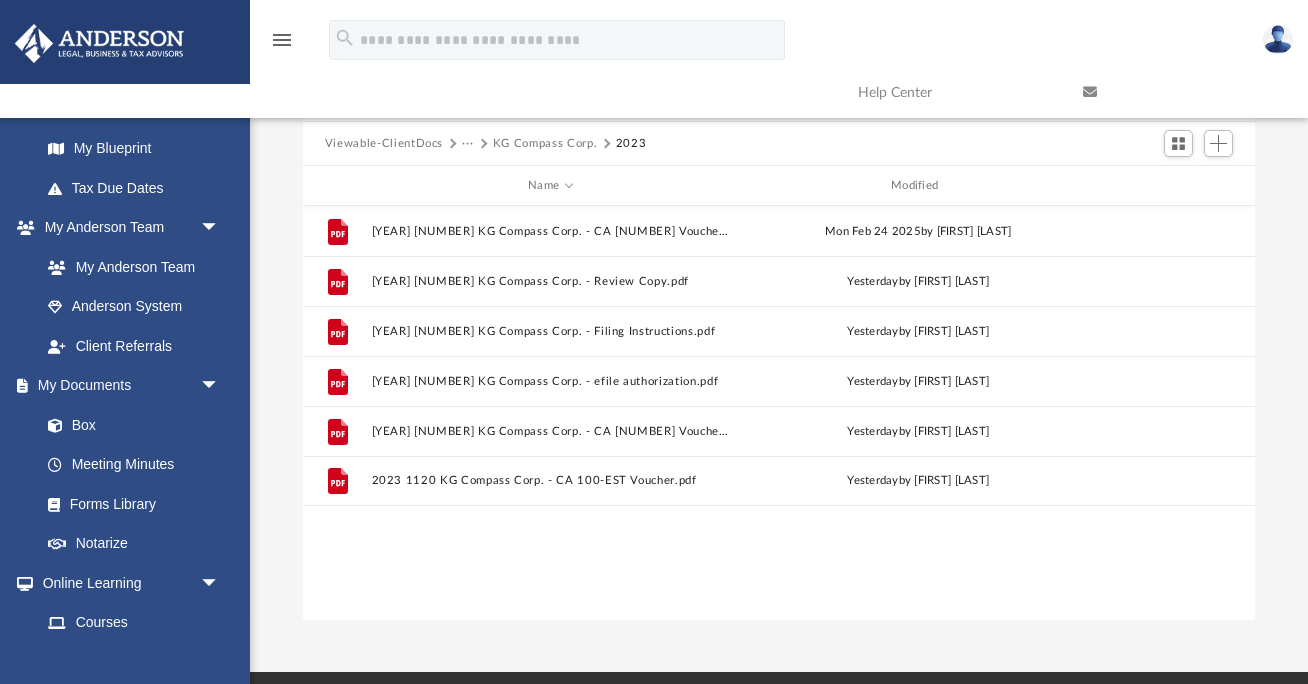 scroll, scrollTop: 137, scrollLeft: 0, axis: vertical 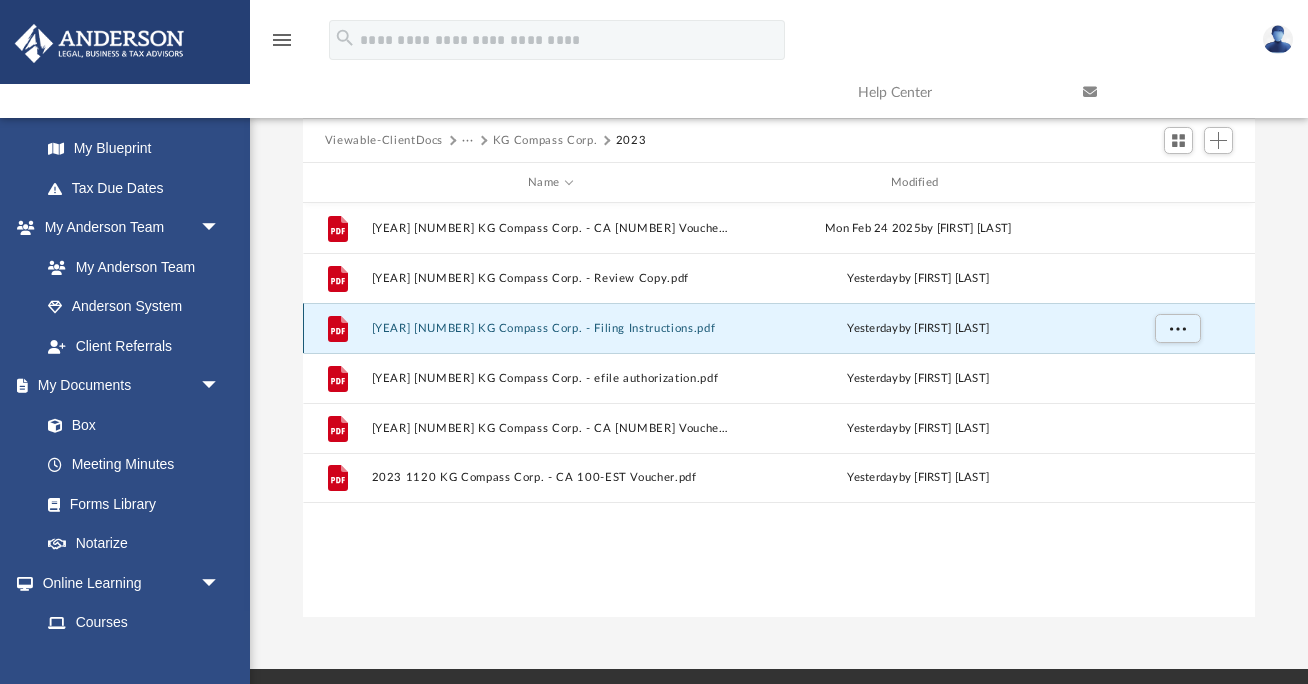 click on "2023 1120 KG Compass Corp. - Filing Instructions.pdf" at bounding box center (550, 328) 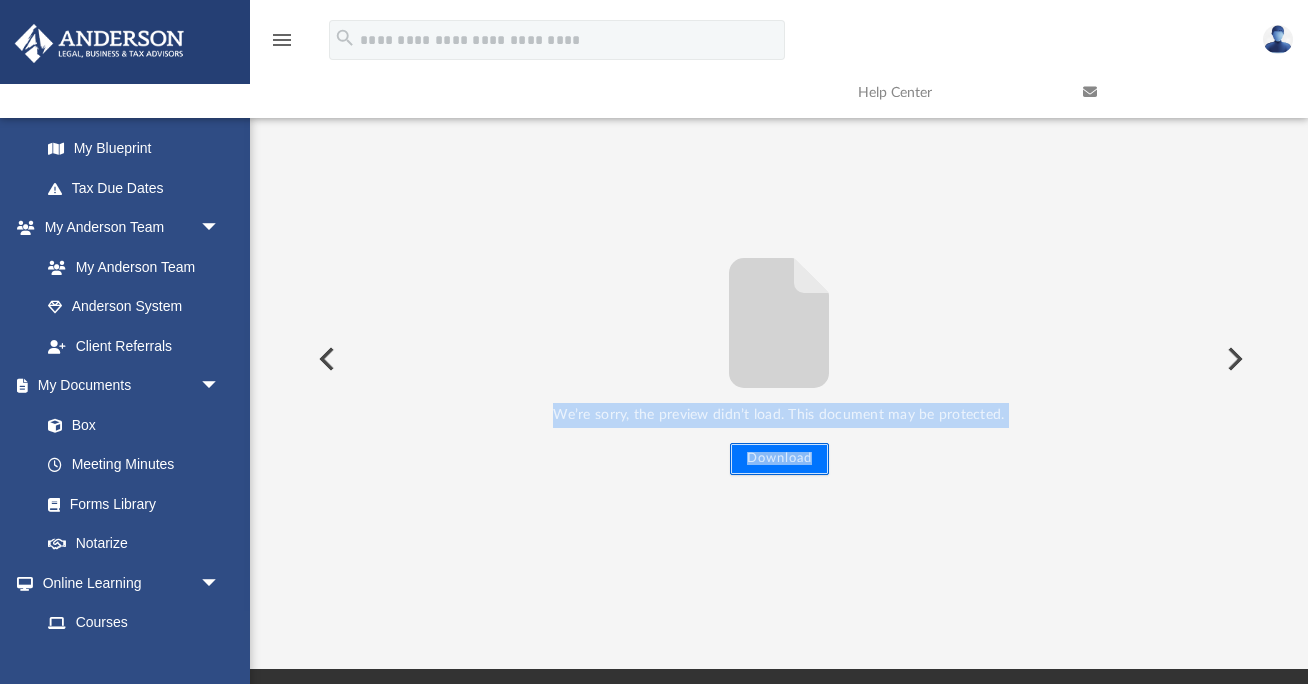 click on "Download" at bounding box center (779, 459) 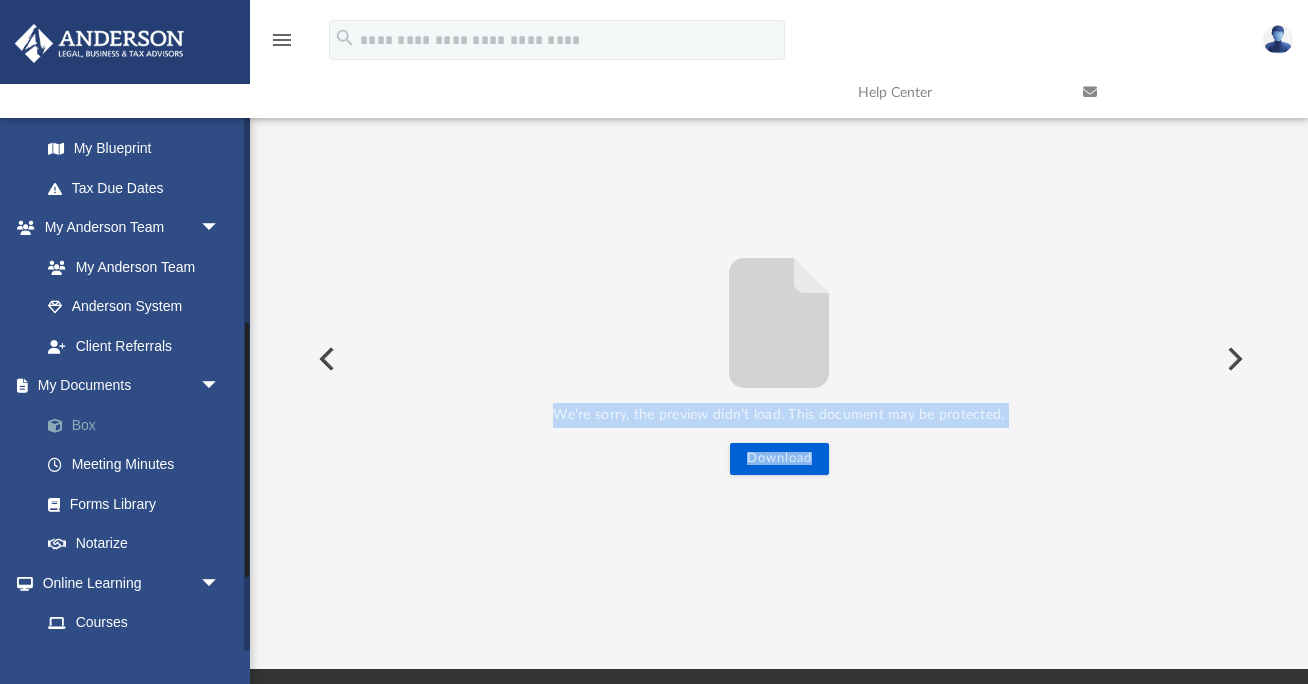 click on "Box" at bounding box center [139, 425] 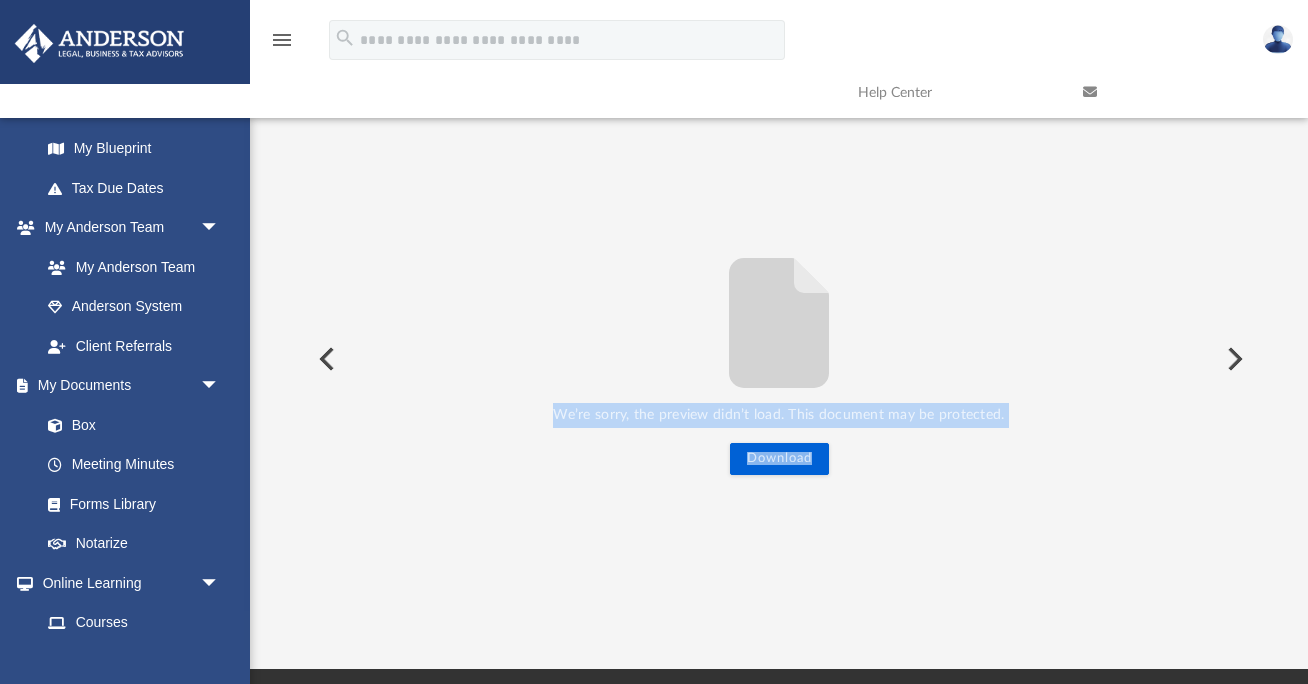 click at bounding box center [1233, 359] 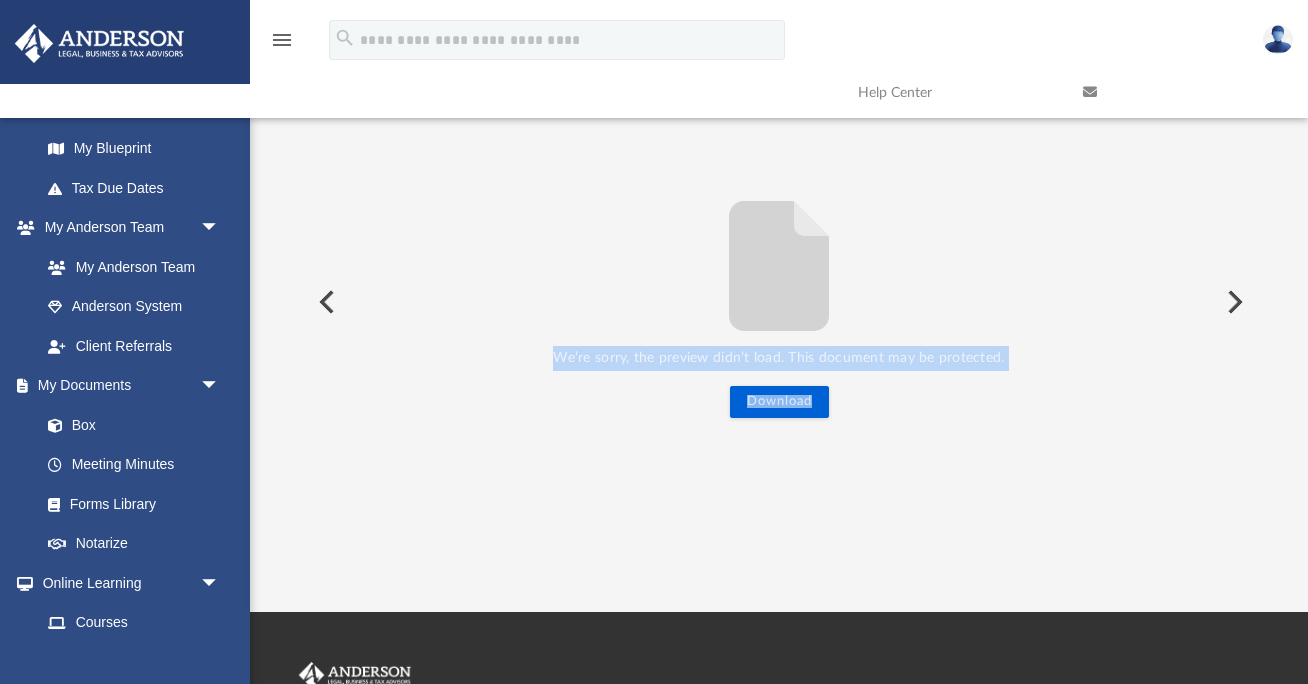 scroll, scrollTop: 0, scrollLeft: 0, axis: both 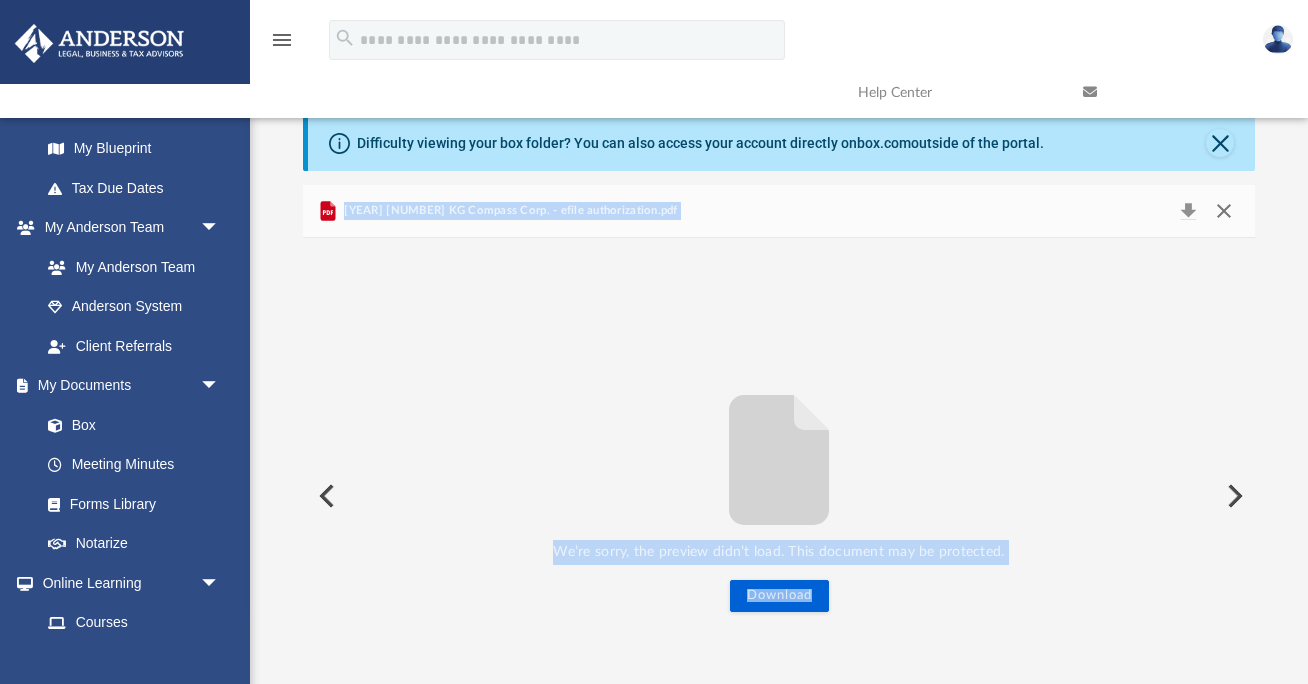 click at bounding box center [1224, 211] 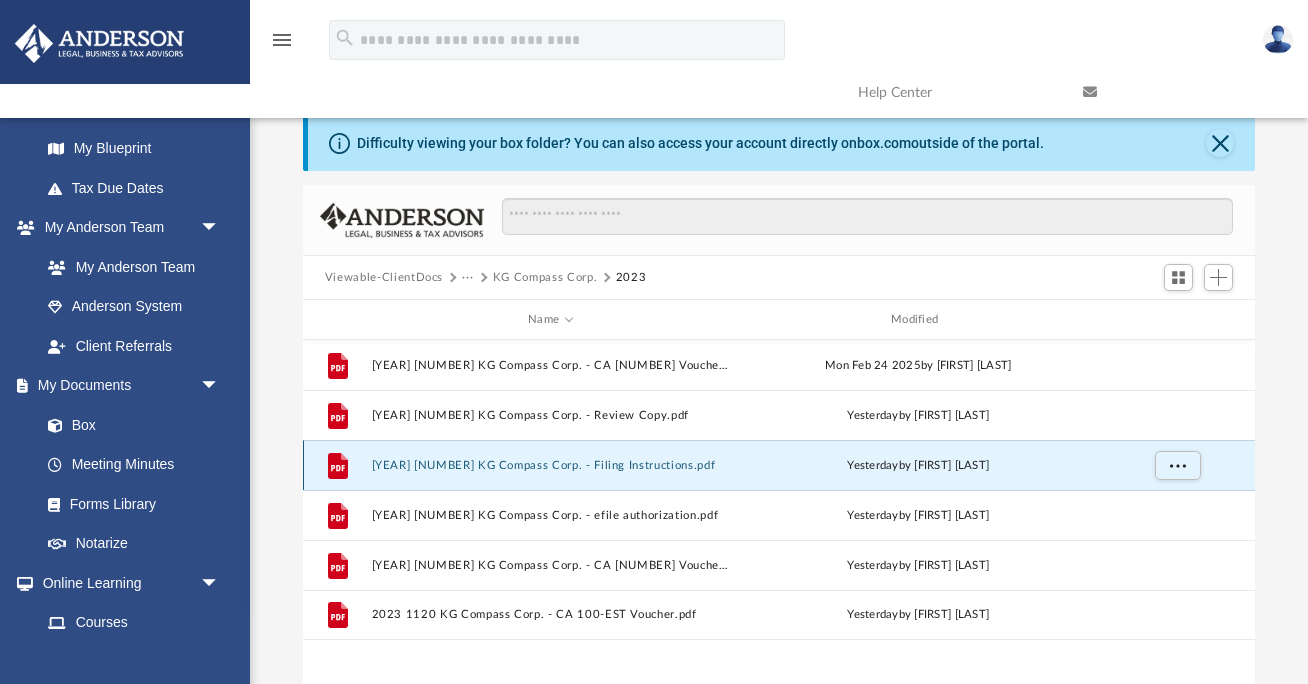 click on "2023 1120 KG Compass Corp. - Filing Instructions.pdf" at bounding box center (550, 465) 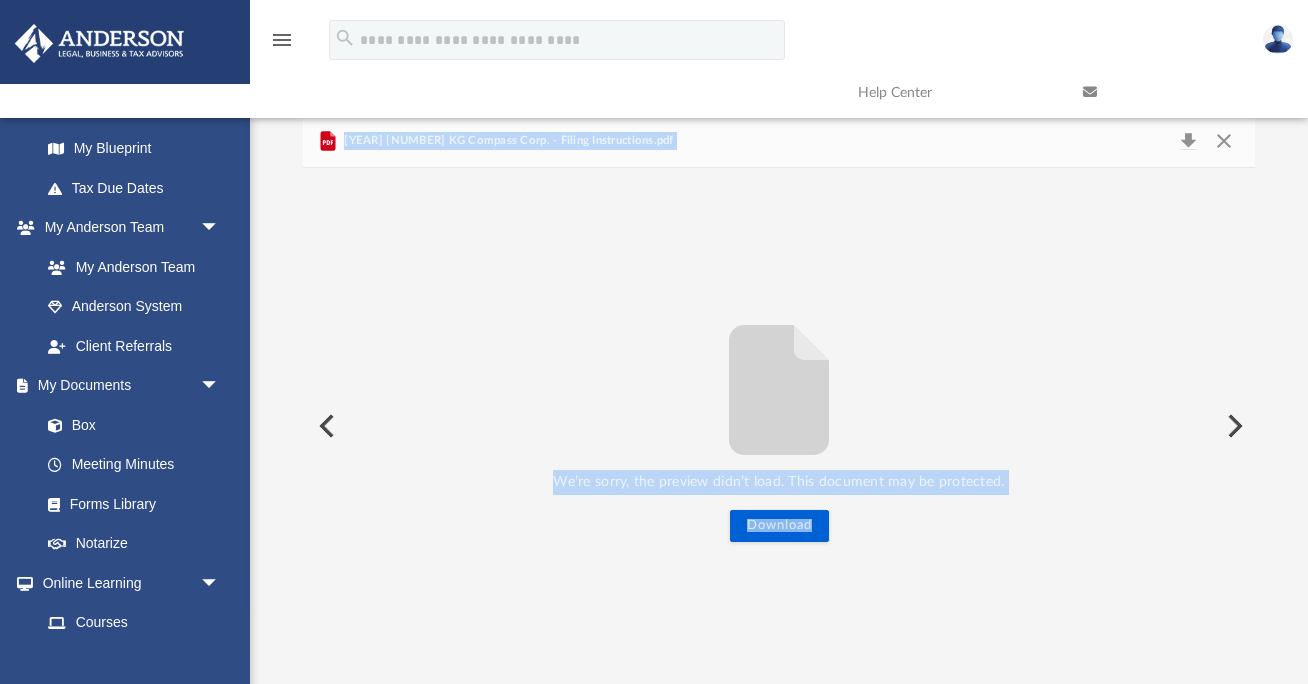 click on "We’re sorry, the preview didn’t load. This document may be protected. Download" at bounding box center (779, 426) 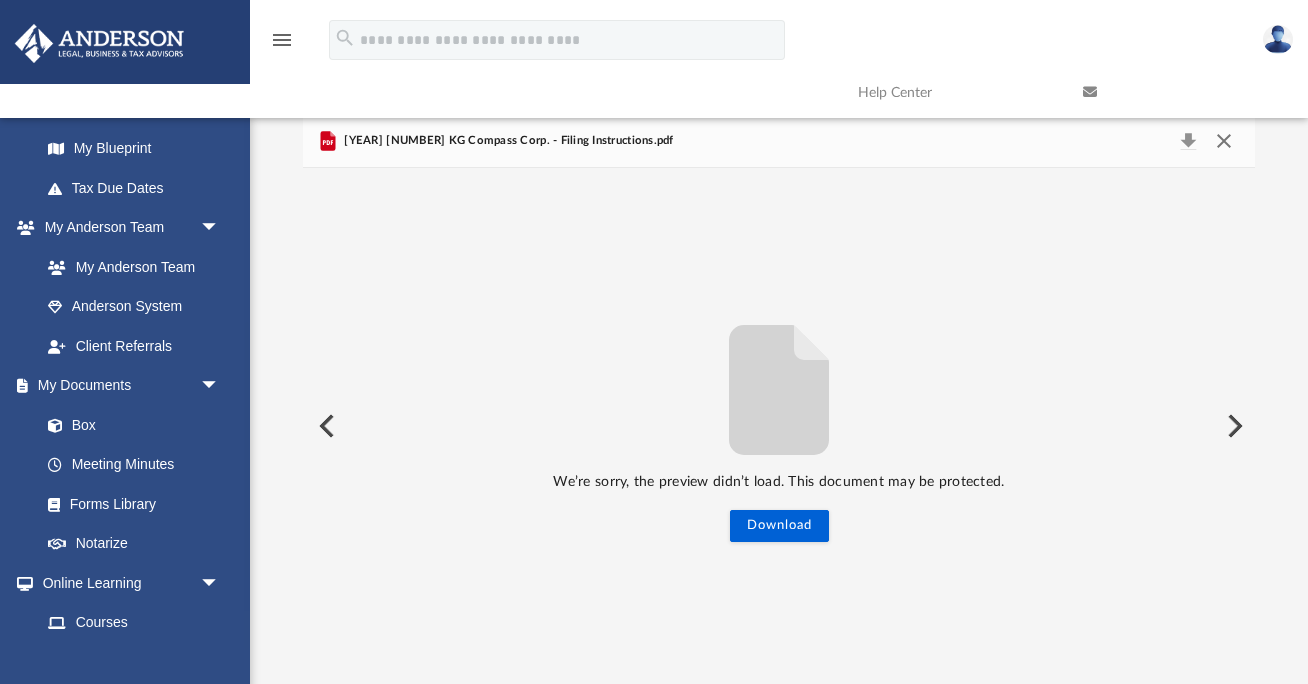 click at bounding box center (1224, 141) 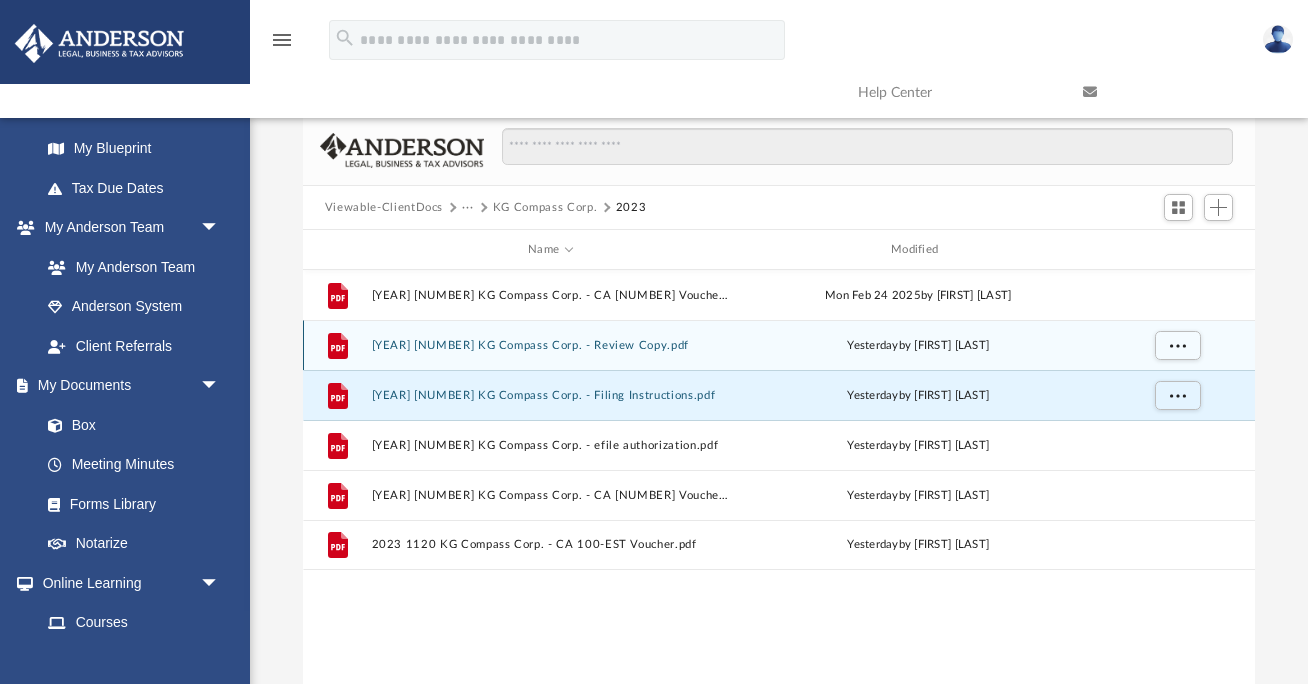 click on "2023 1120 KG Compass Corp. - Review Copy.pdf" at bounding box center (550, 345) 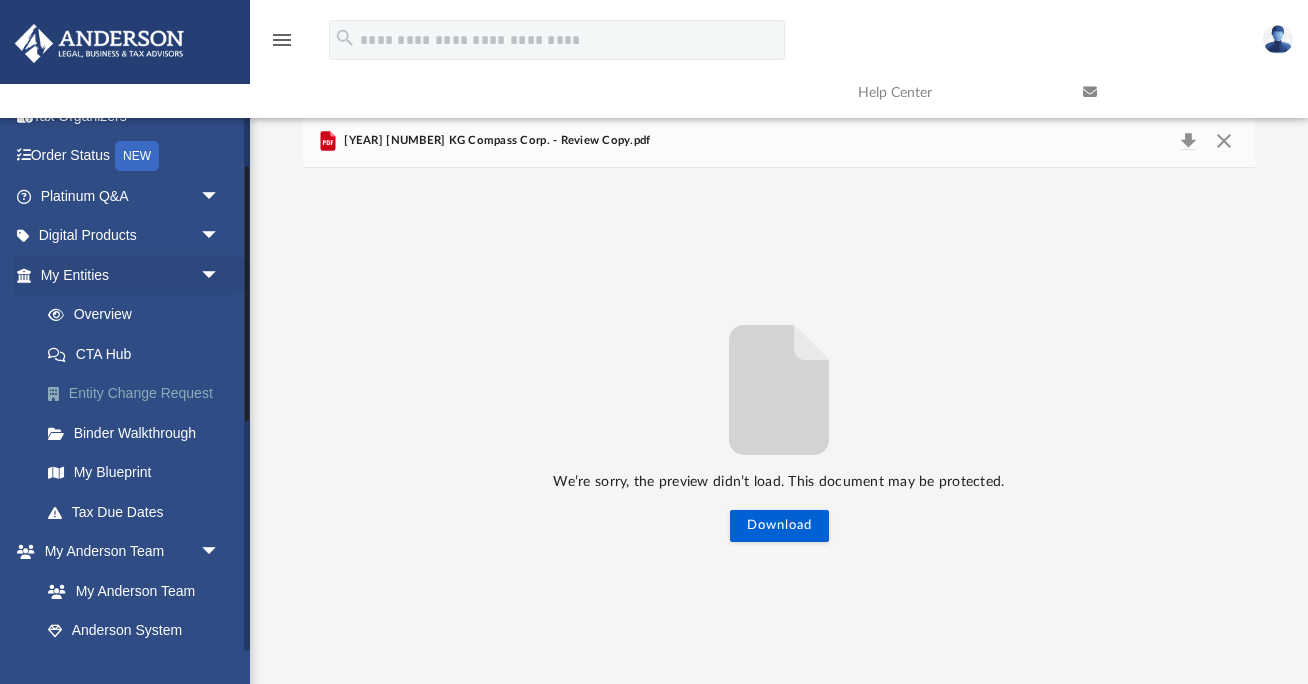 scroll, scrollTop: 100, scrollLeft: 0, axis: vertical 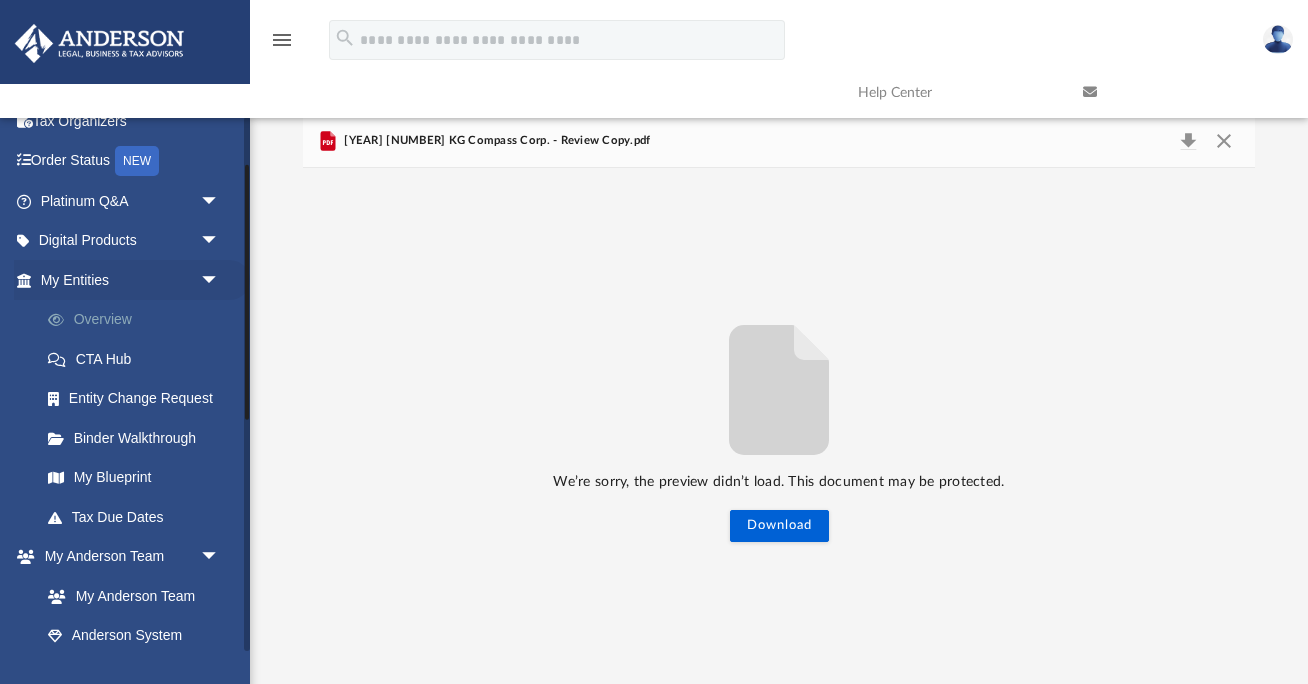 click on "Overview" at bounding box center (139, 320) 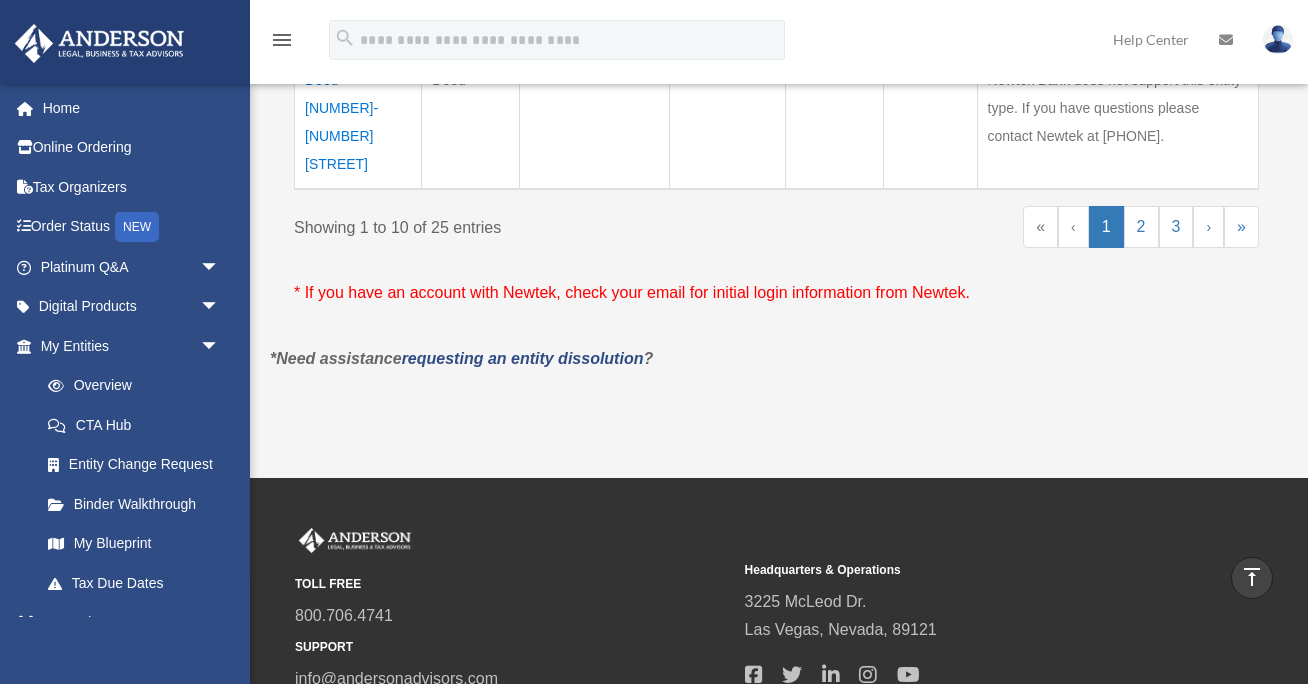 scroll, scrollTop: 1561, scrollLeft: 0, axis: vertical 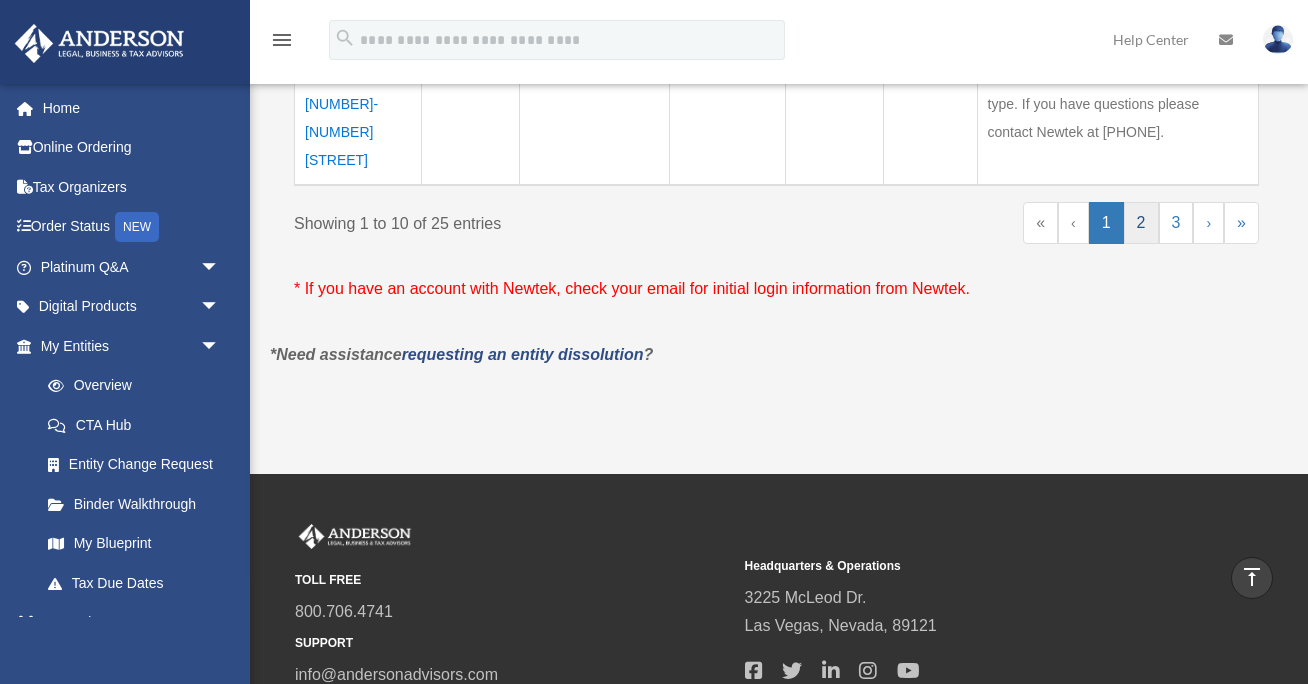 click on "2" at bounding box center [1141, 223] 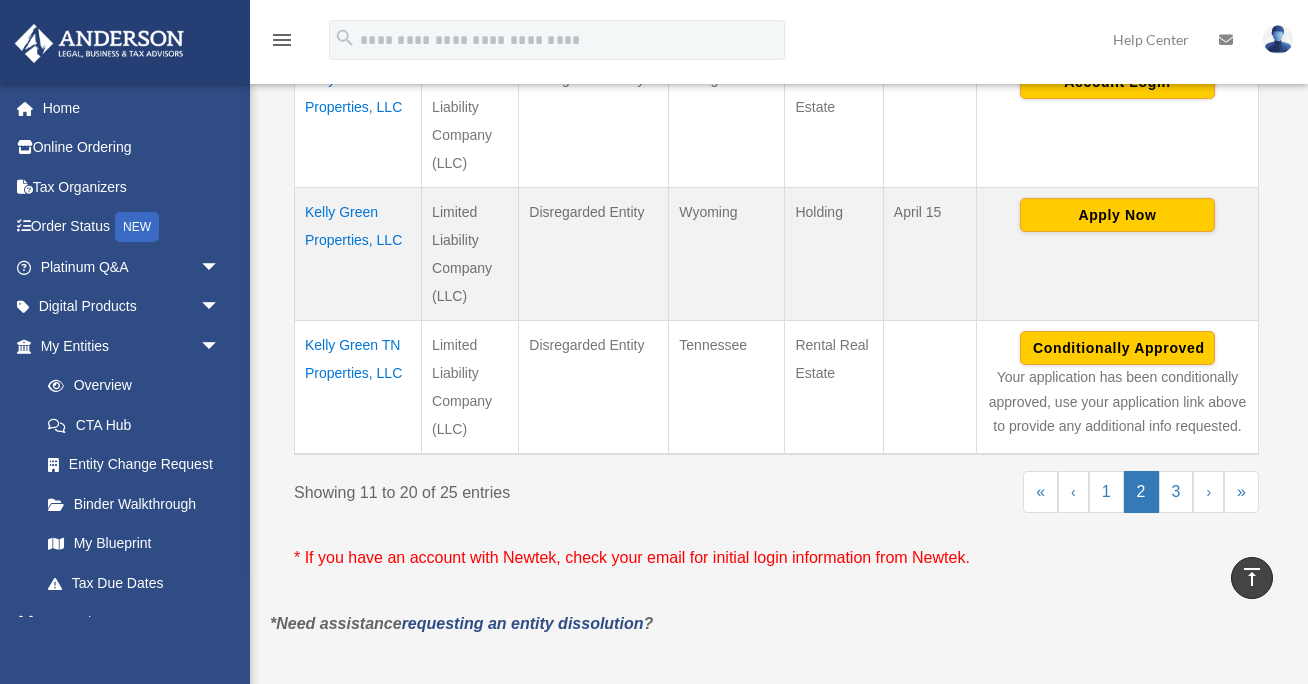 scroll, scrollTop: 1416, scrollLeft: 0, axis: vertical 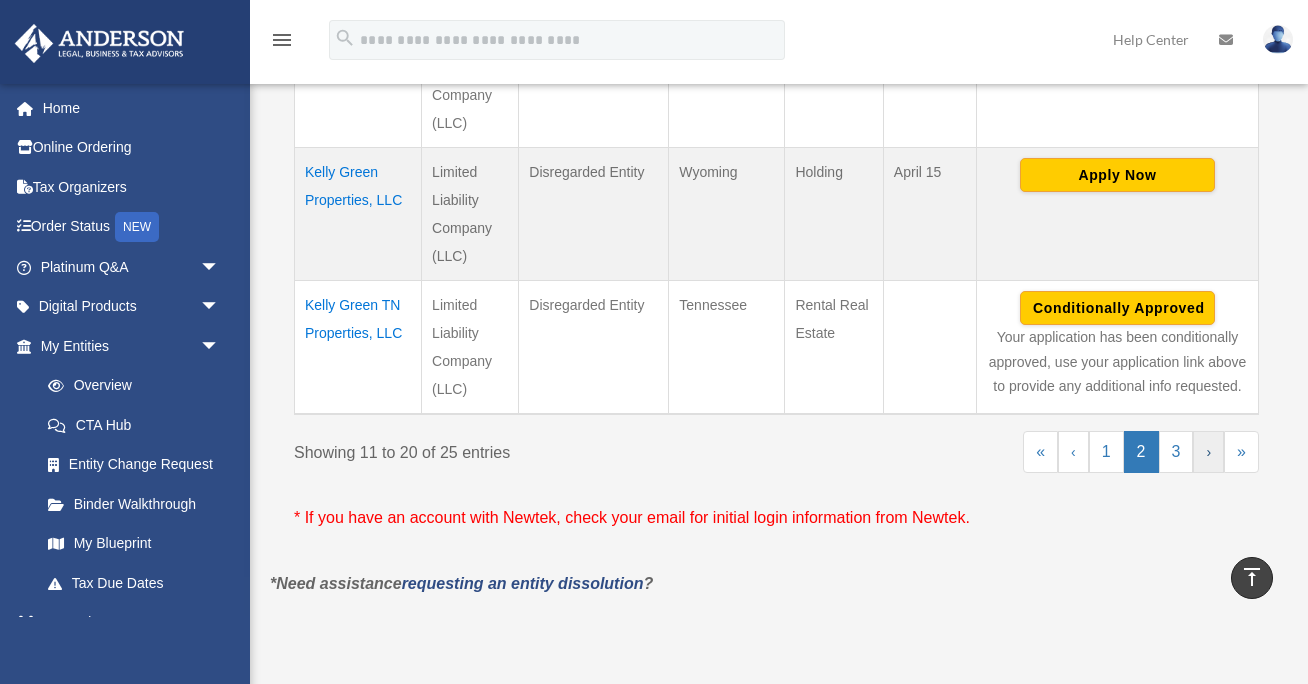 click on "›" at bounding box center (1208, 452) 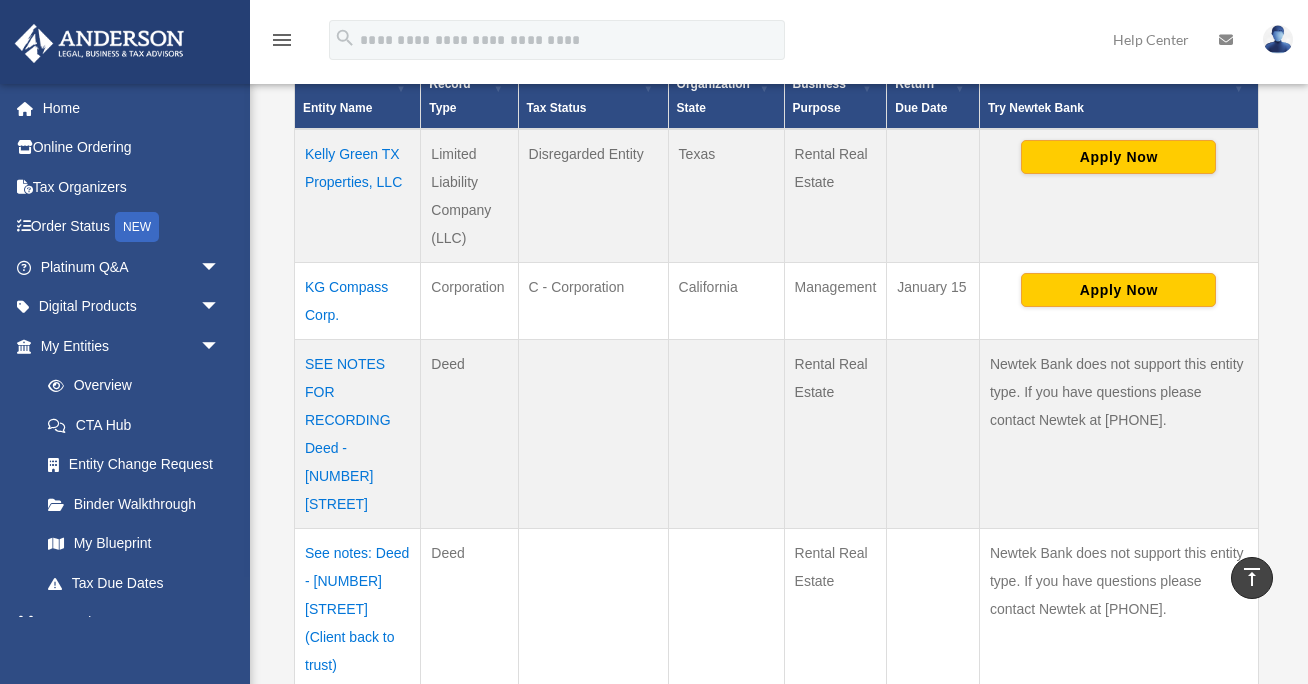 scroll, scrollTop: 437, scrollLeft: 0, axis: vertical 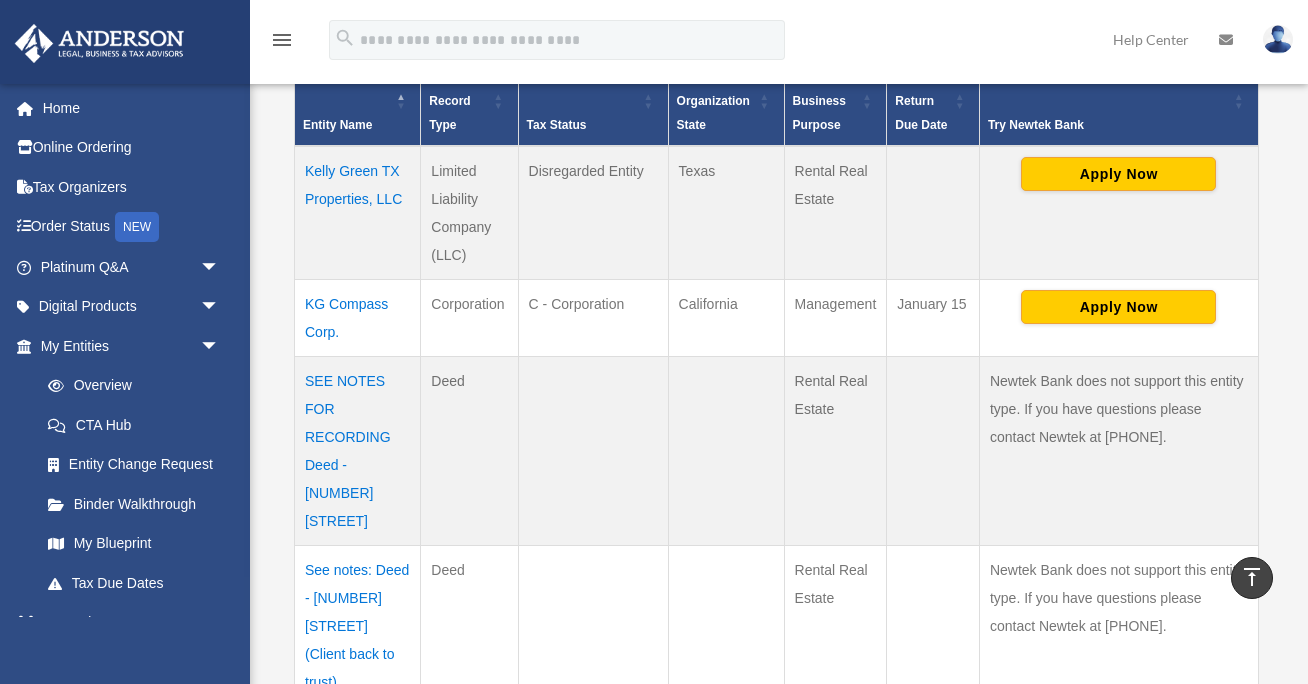click on "KG Compass Corp." at bounding box center [358, 318] 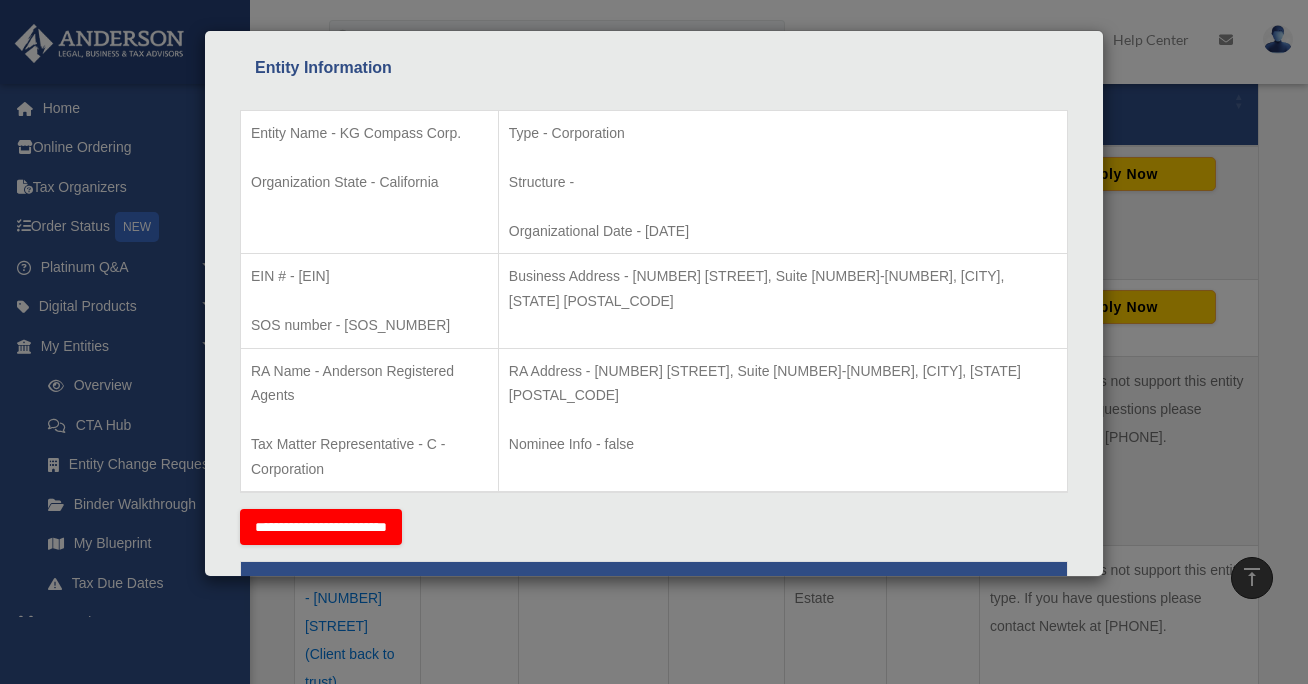 scroll, scrollTop: 359, scrollLeft: 0, axis: vertical 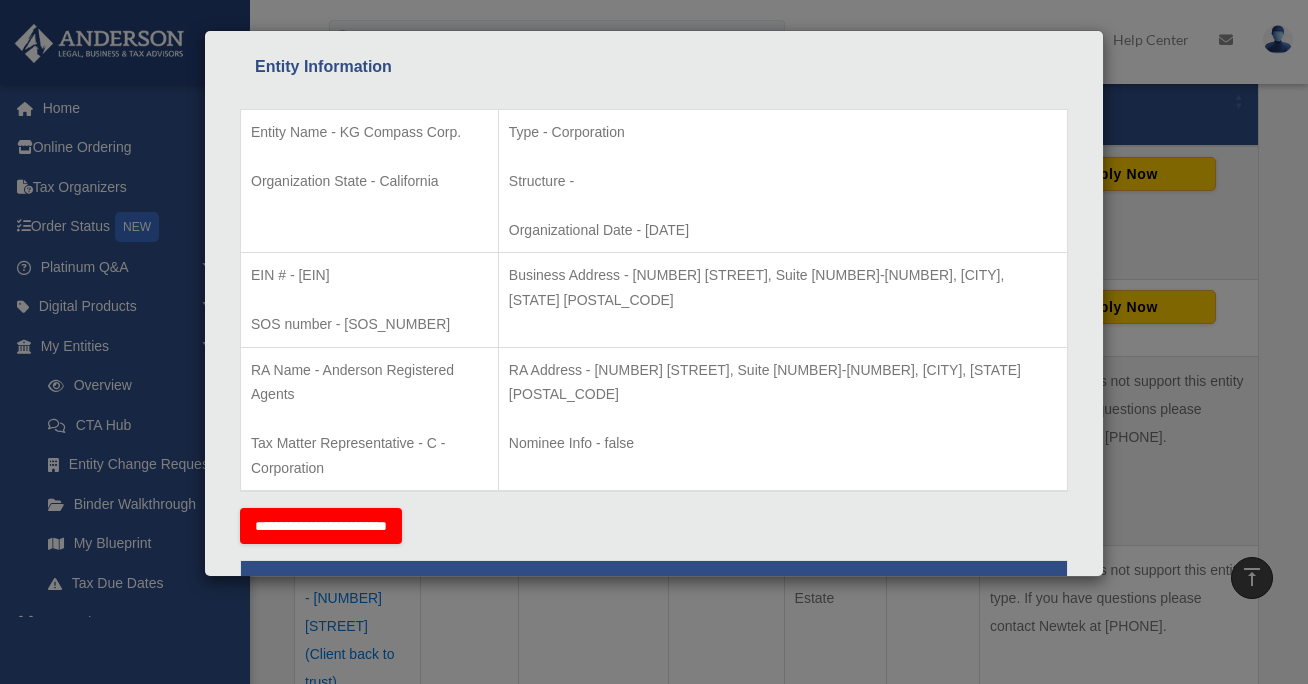 drag, startPoint x: 302, startPoint y: 276, endPoint x: 372, endPoint y: 278, distance: 70.028564 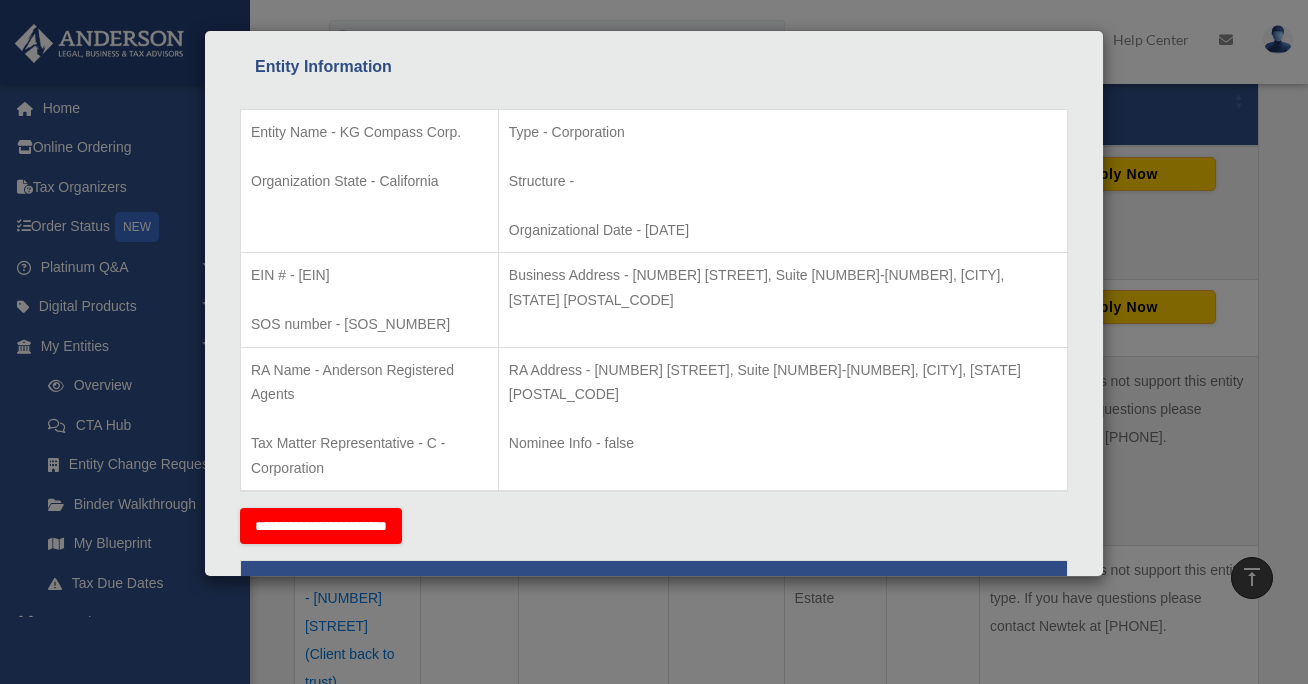drag, startPoint x: 371, startPoint y: 278, endPoint x: 298, endPoint y: 281, distance: 73.061615 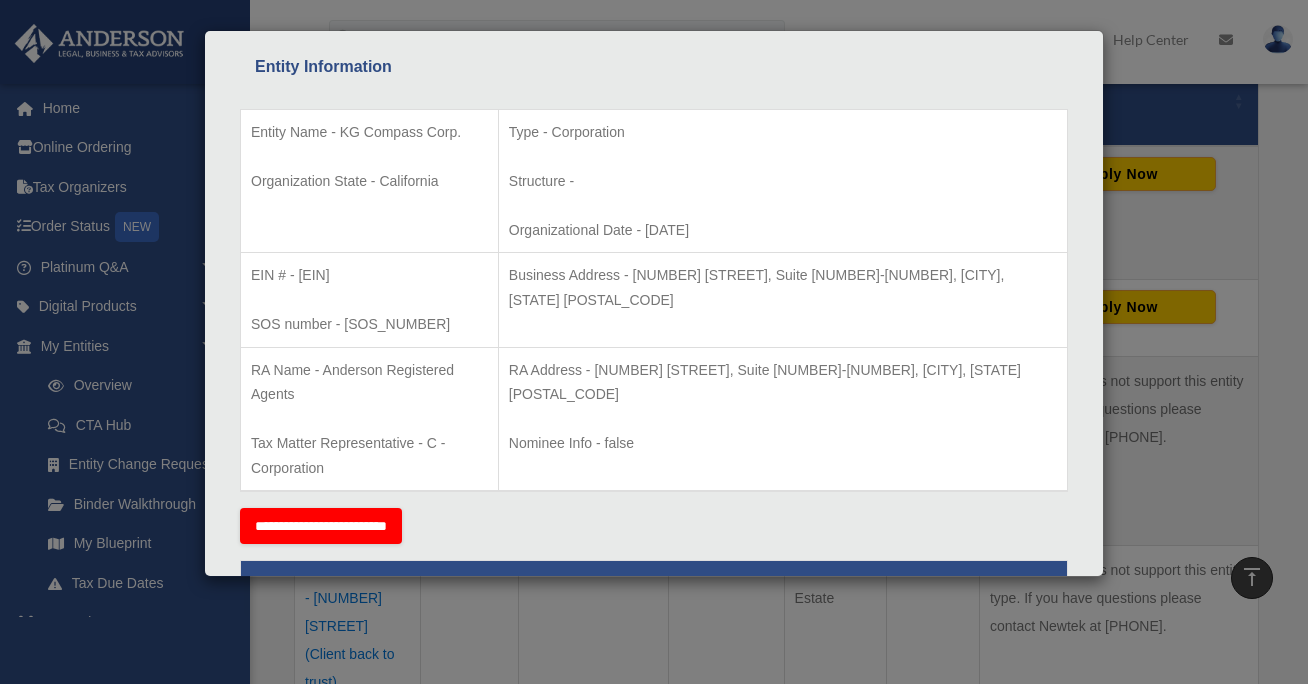 copy on "[NUMBER]" 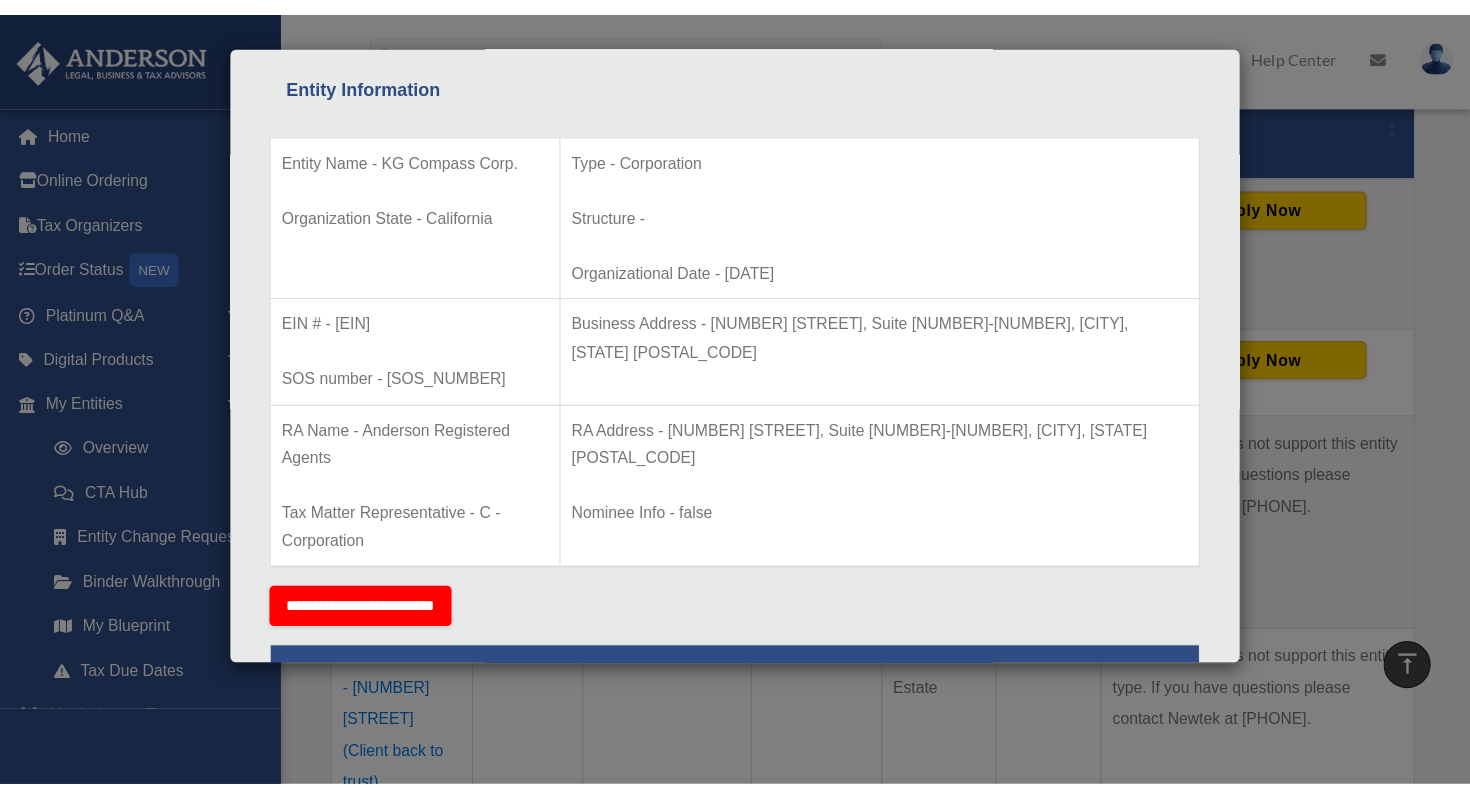 scroll, scrollTop: 443, scrollLeft: 0, axis: vertical 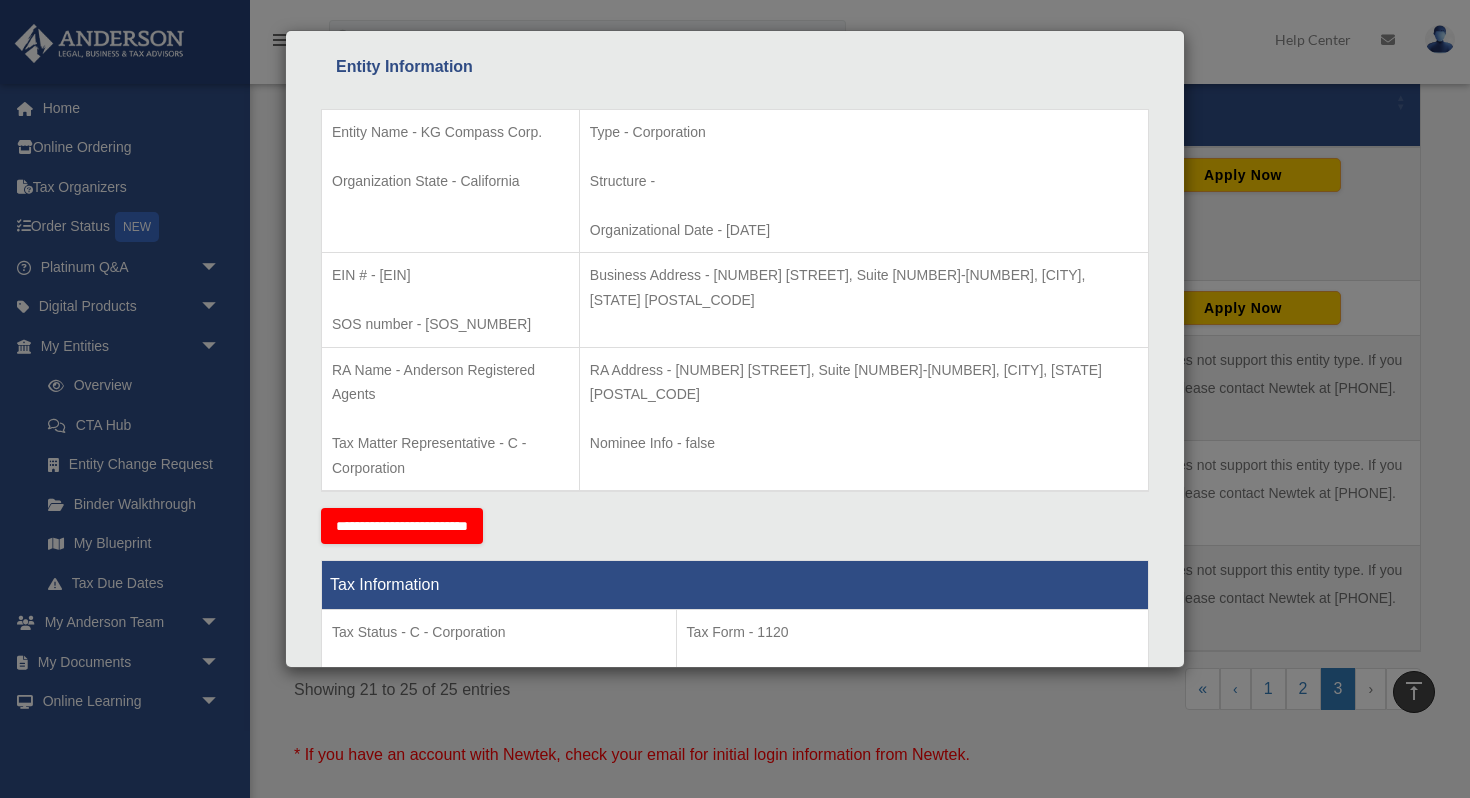 click on "Details
×
Articles Sent
Organizational Date" at bounding box center [735, 399] 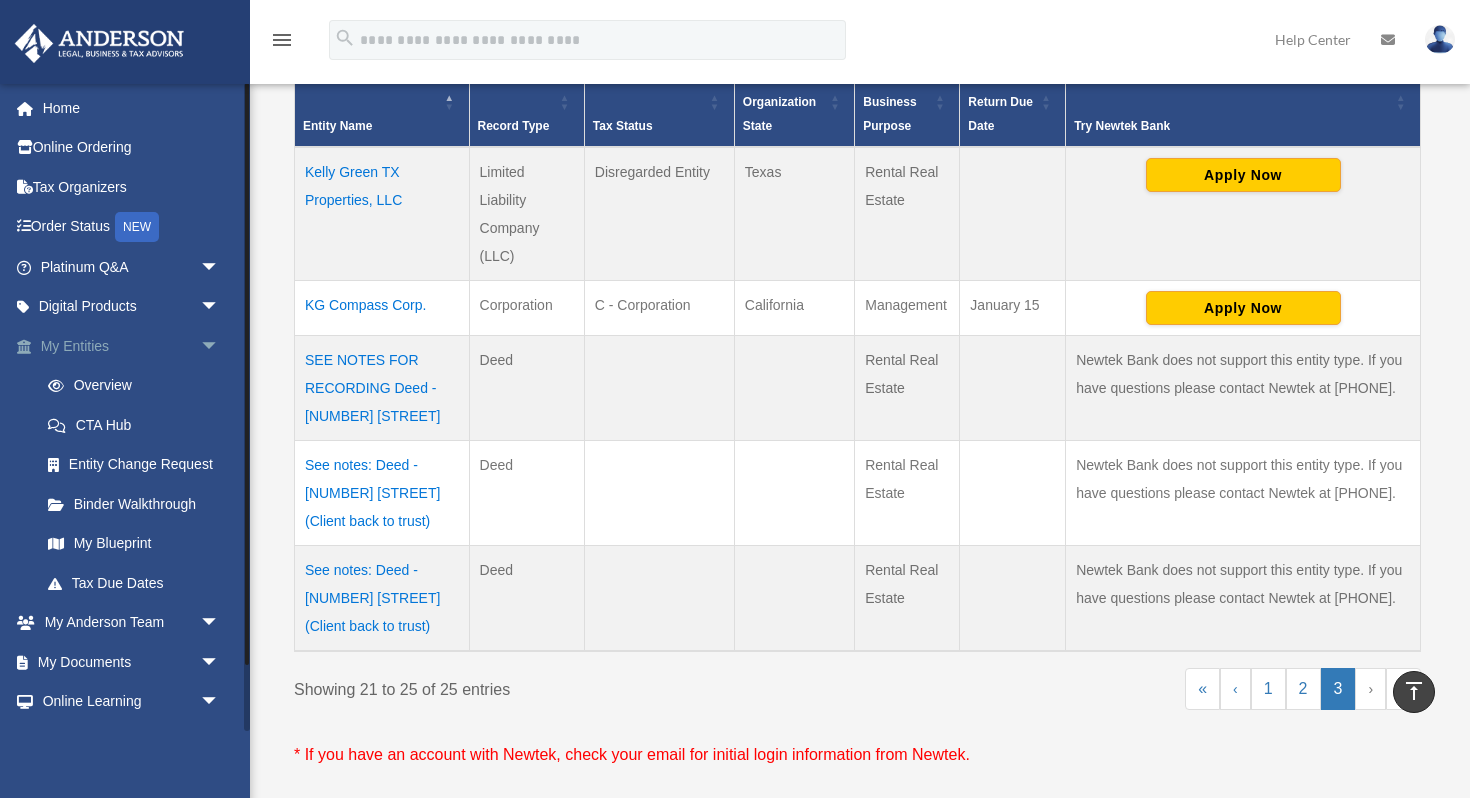 click on "arrow_drop_down" at bounding box center (220, 346) 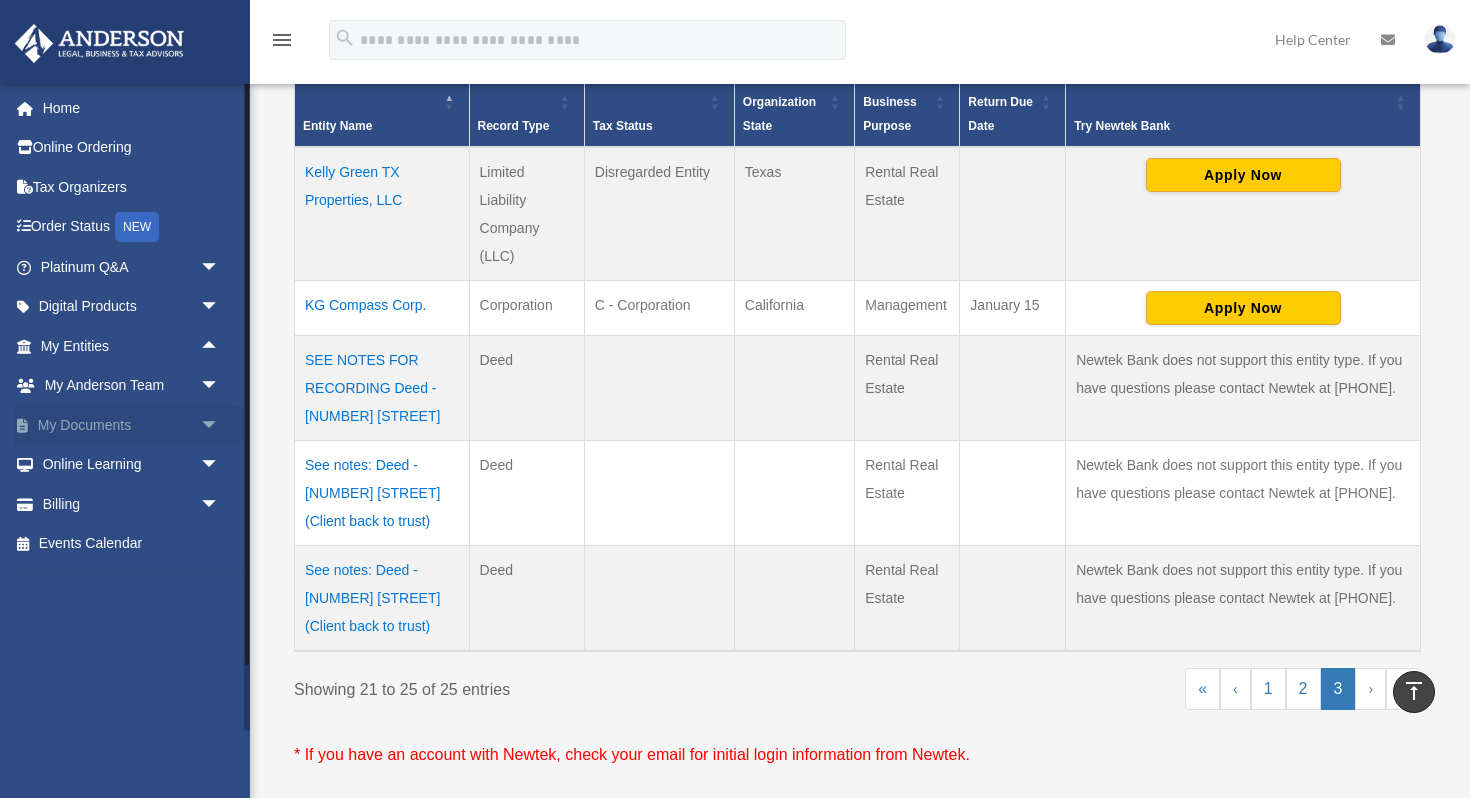 click on "My Documents arrow_drop_down" at bounding box center (132, 425) 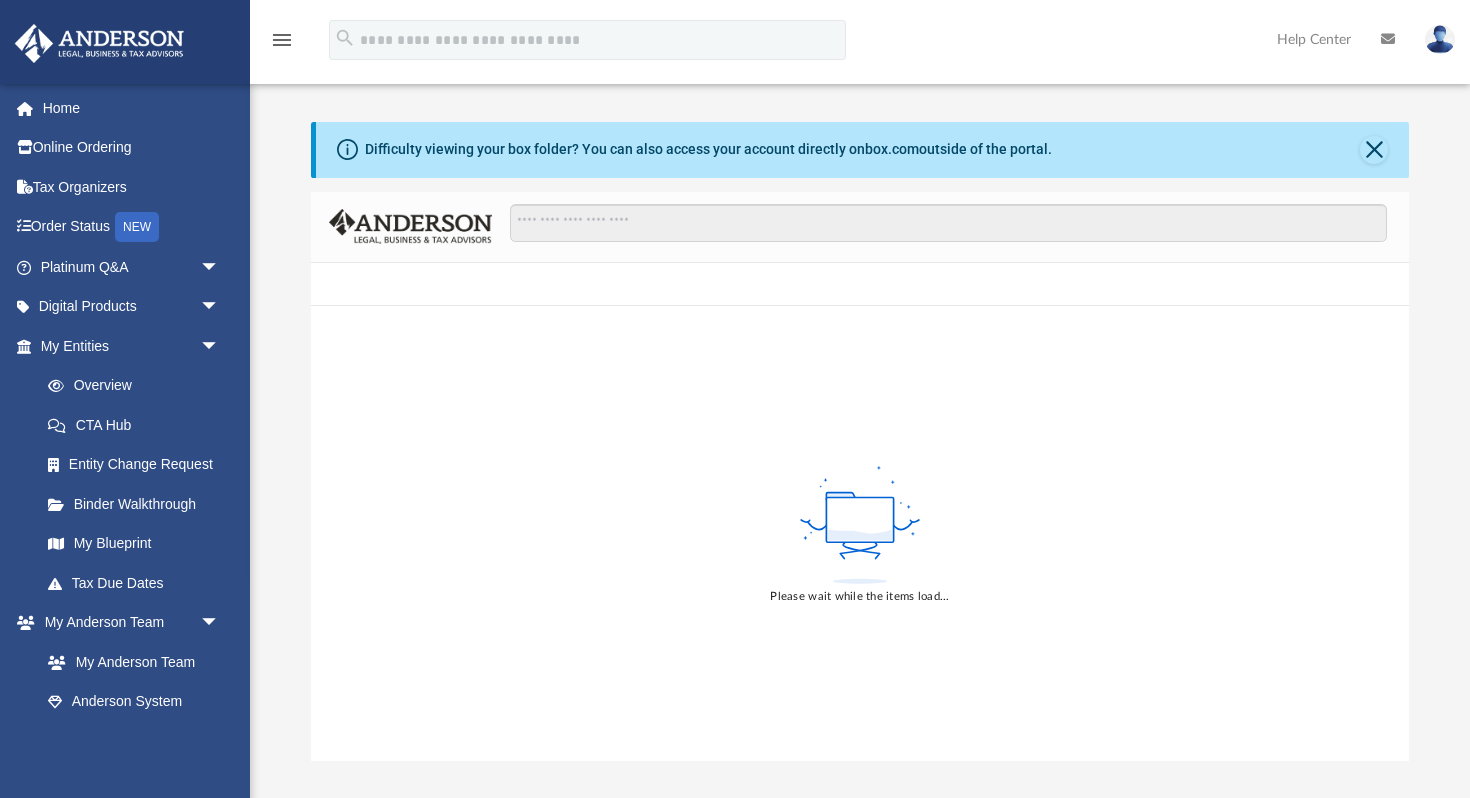 scroll, scrollTop: 0, scrollLeft: 0, axis: both 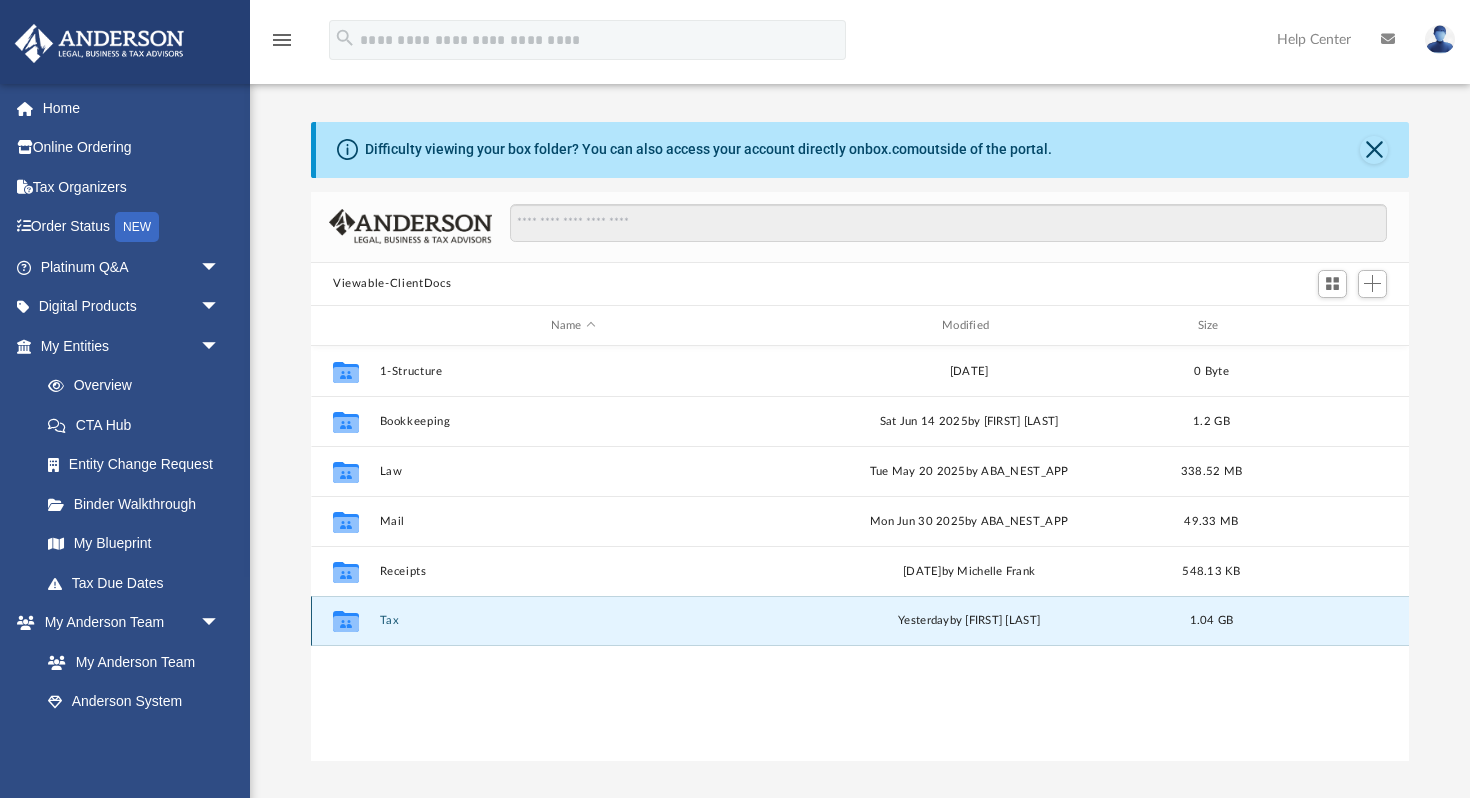 click on "Tax" at bounding box center [573, 621] 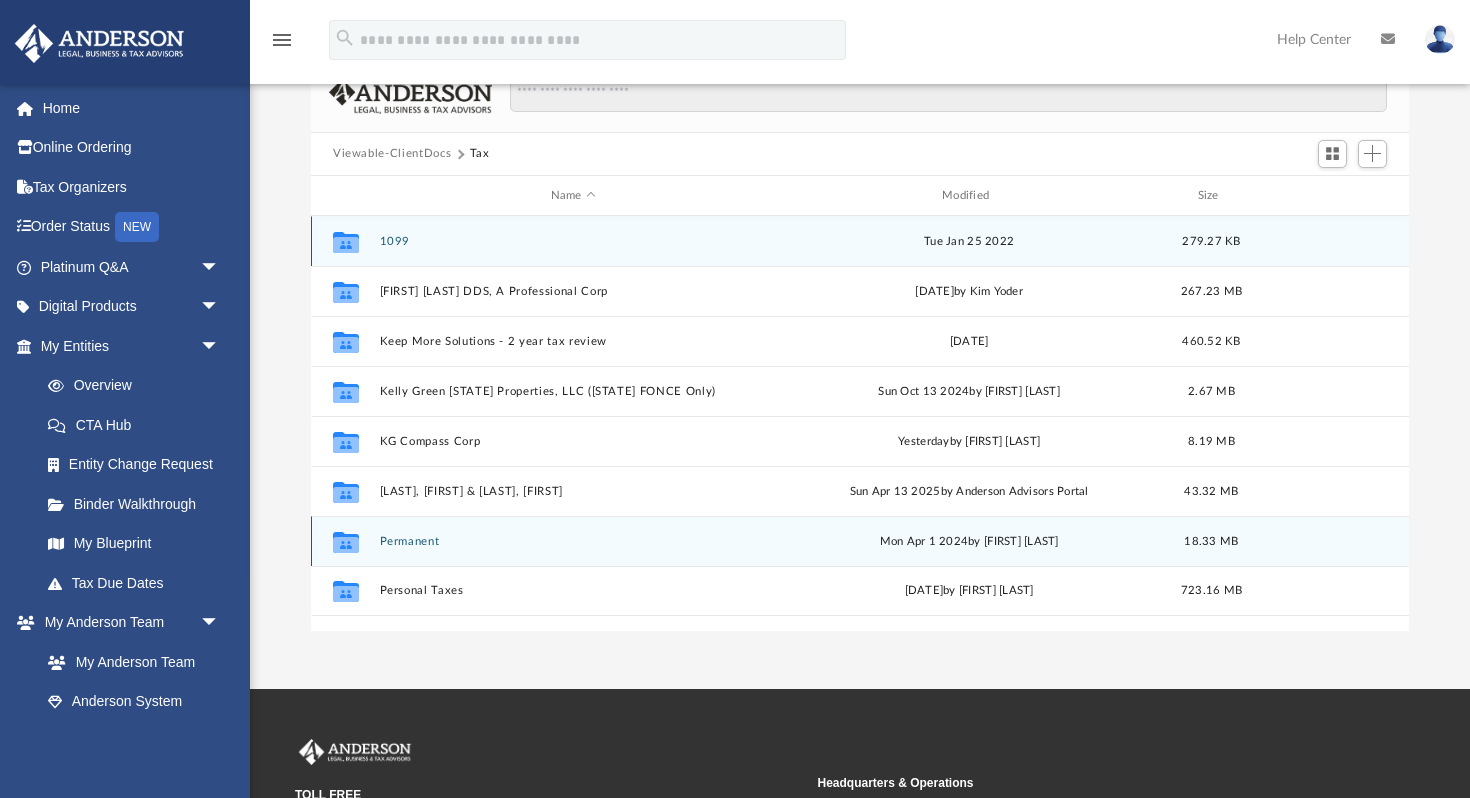 scroll, scrollTop: 133, scrollLeft: 0, axis: vertical 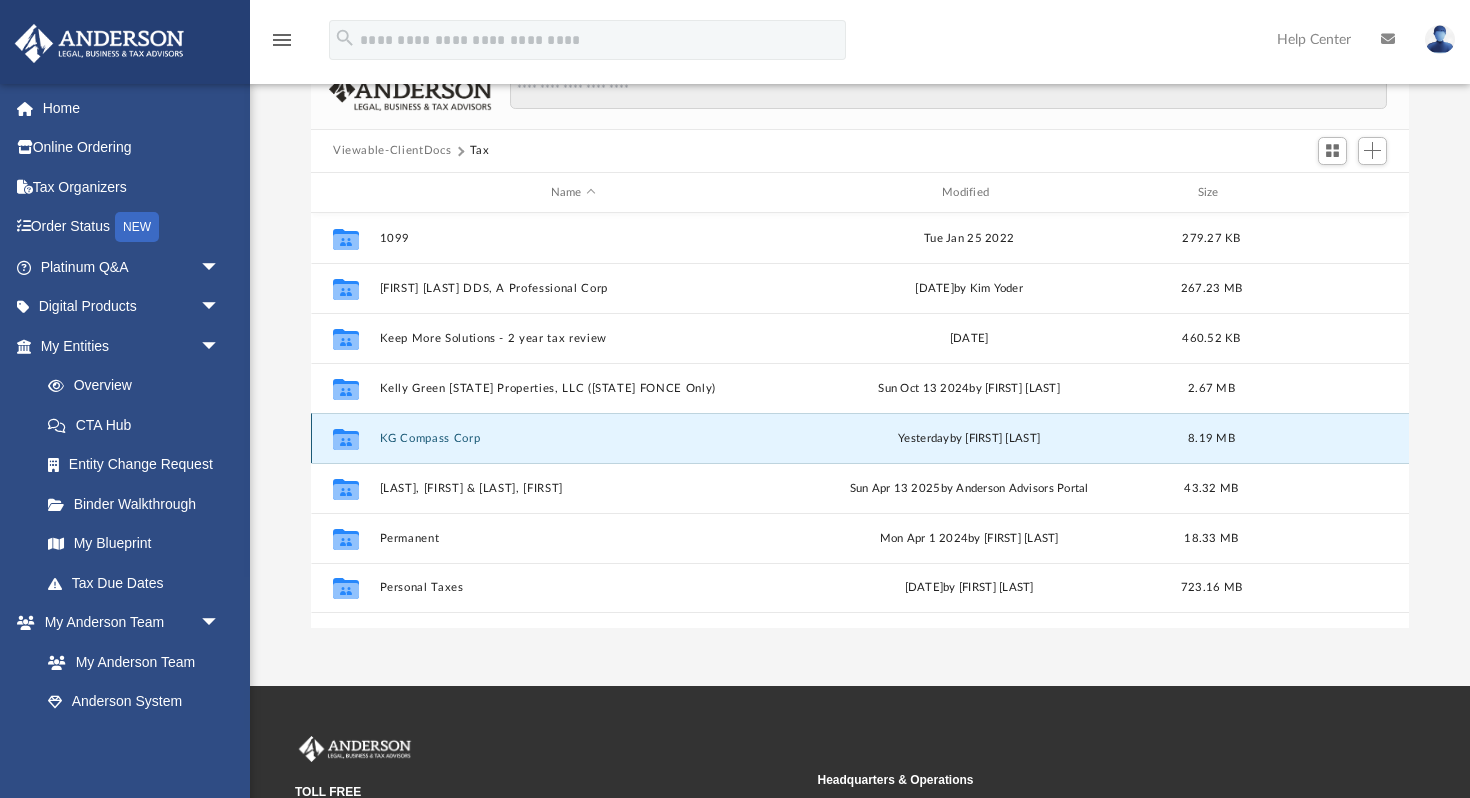 click on "KG Compass Corp" at bounding box center (573, 438) 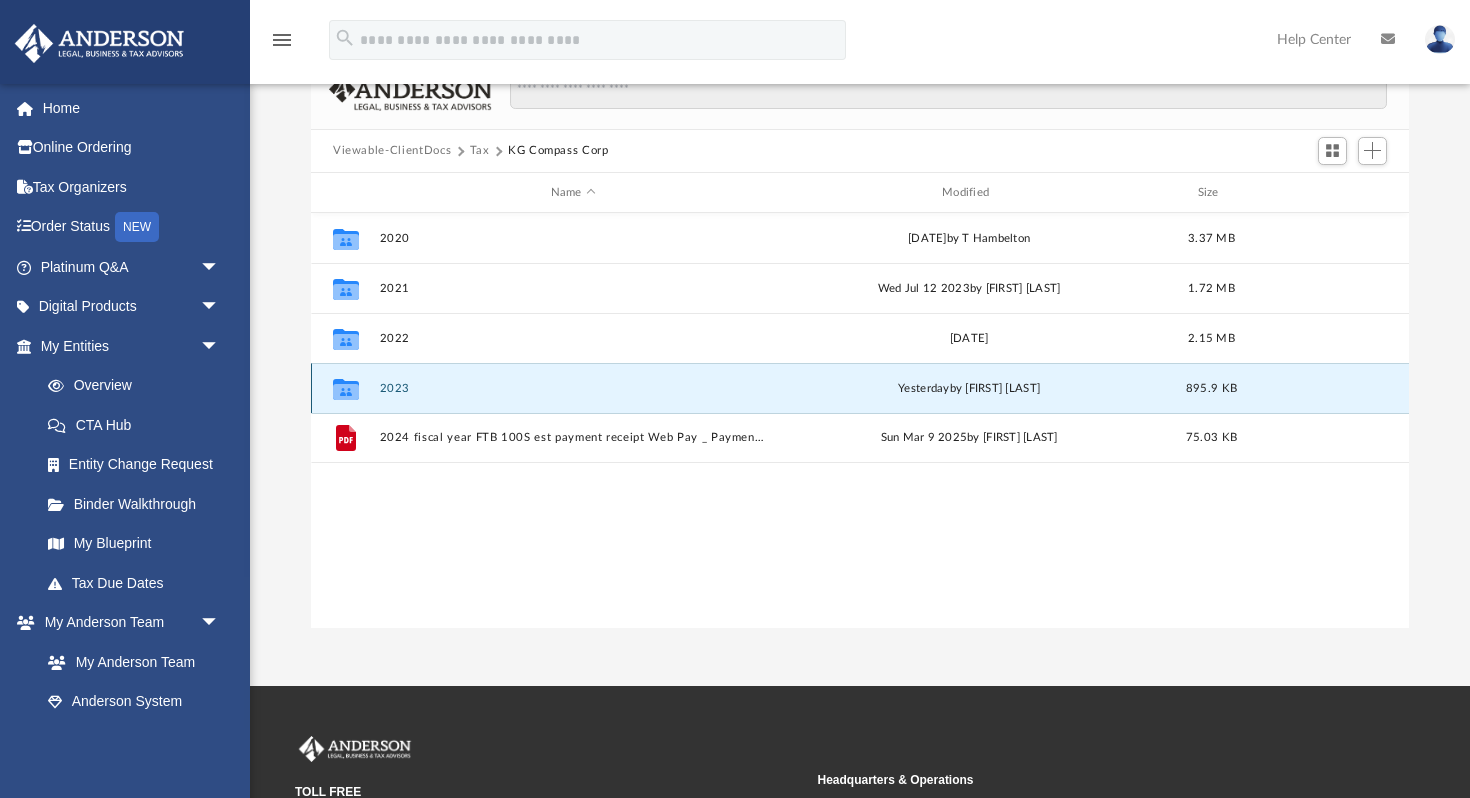 click on "2023" at bounding box center (573, 388) 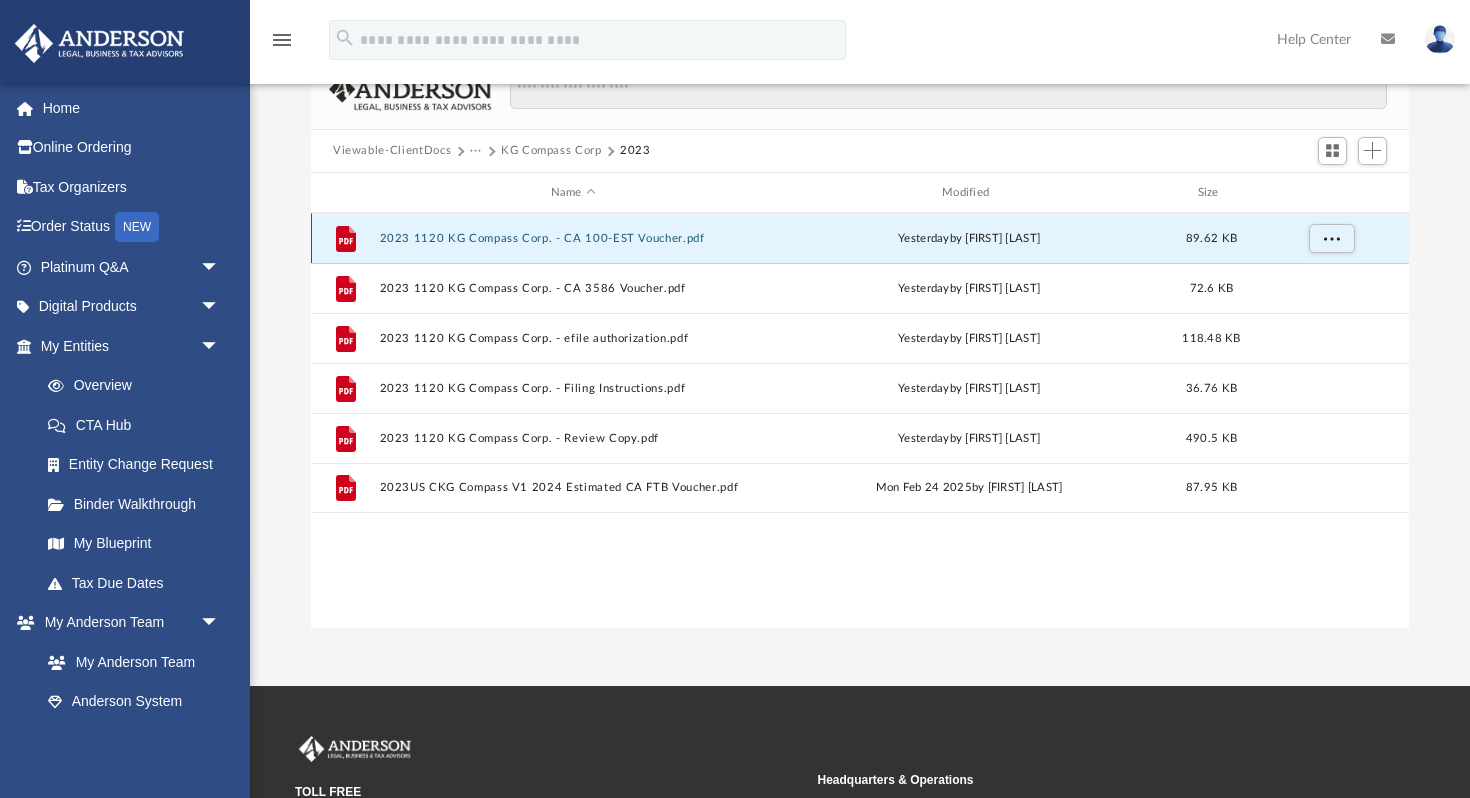 click on "2023 1120 KG Compass Corp. - CA 100-EST Voucher.pdf" at bounding box center (573, 238) 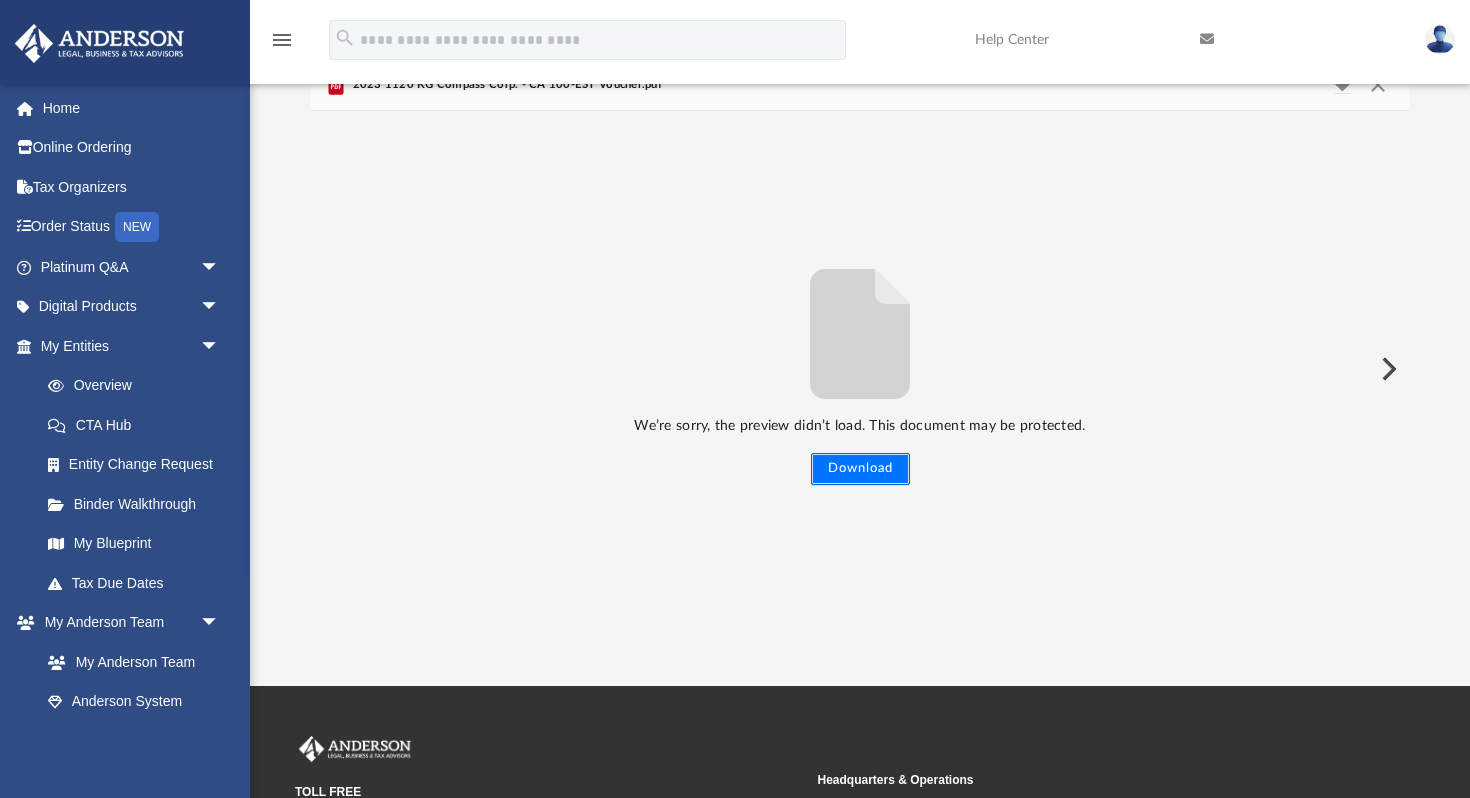 click on "Download" at bounding box center [860, 469] 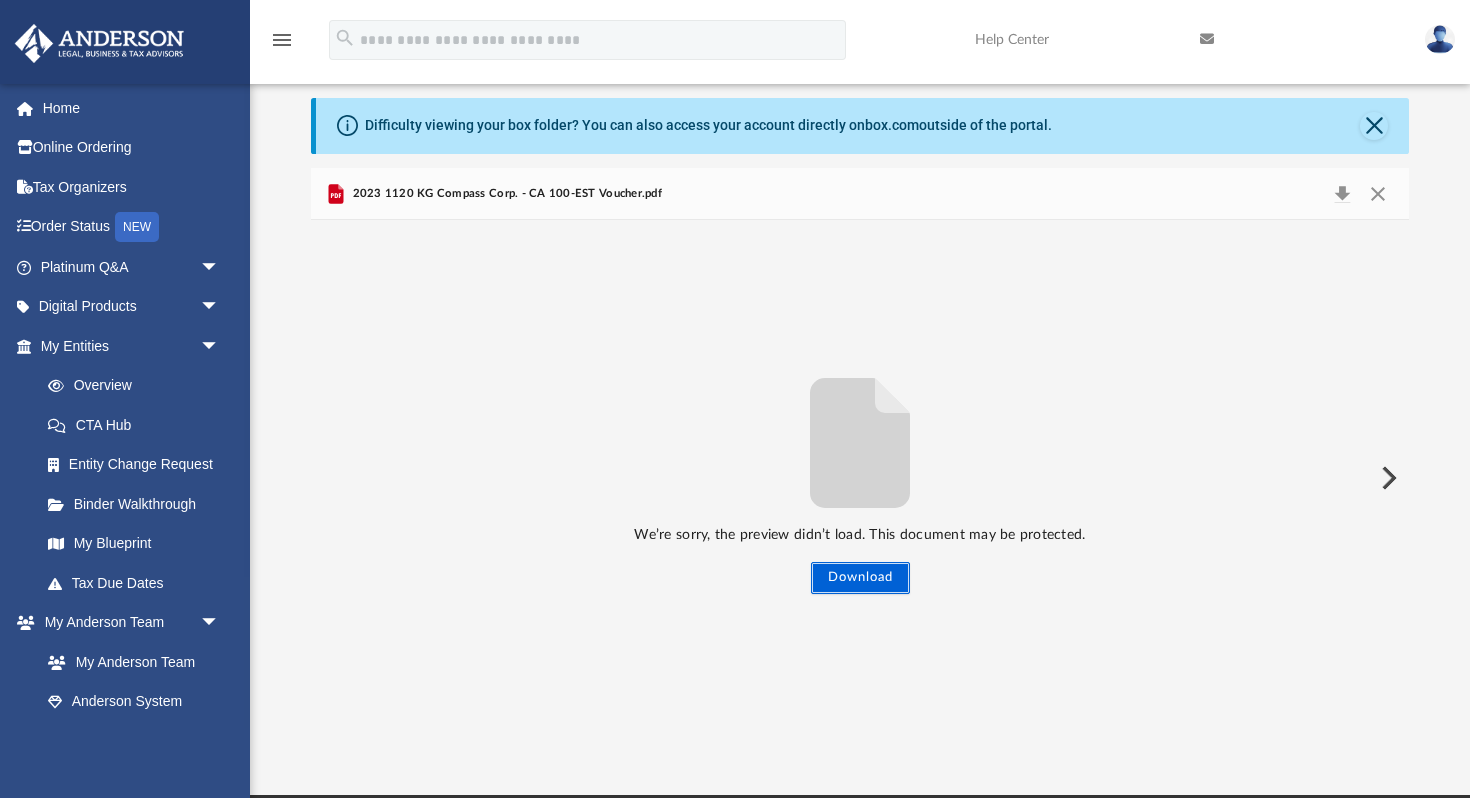 scroll, scrollTop: 0, scrollLeft: 0, axis: both 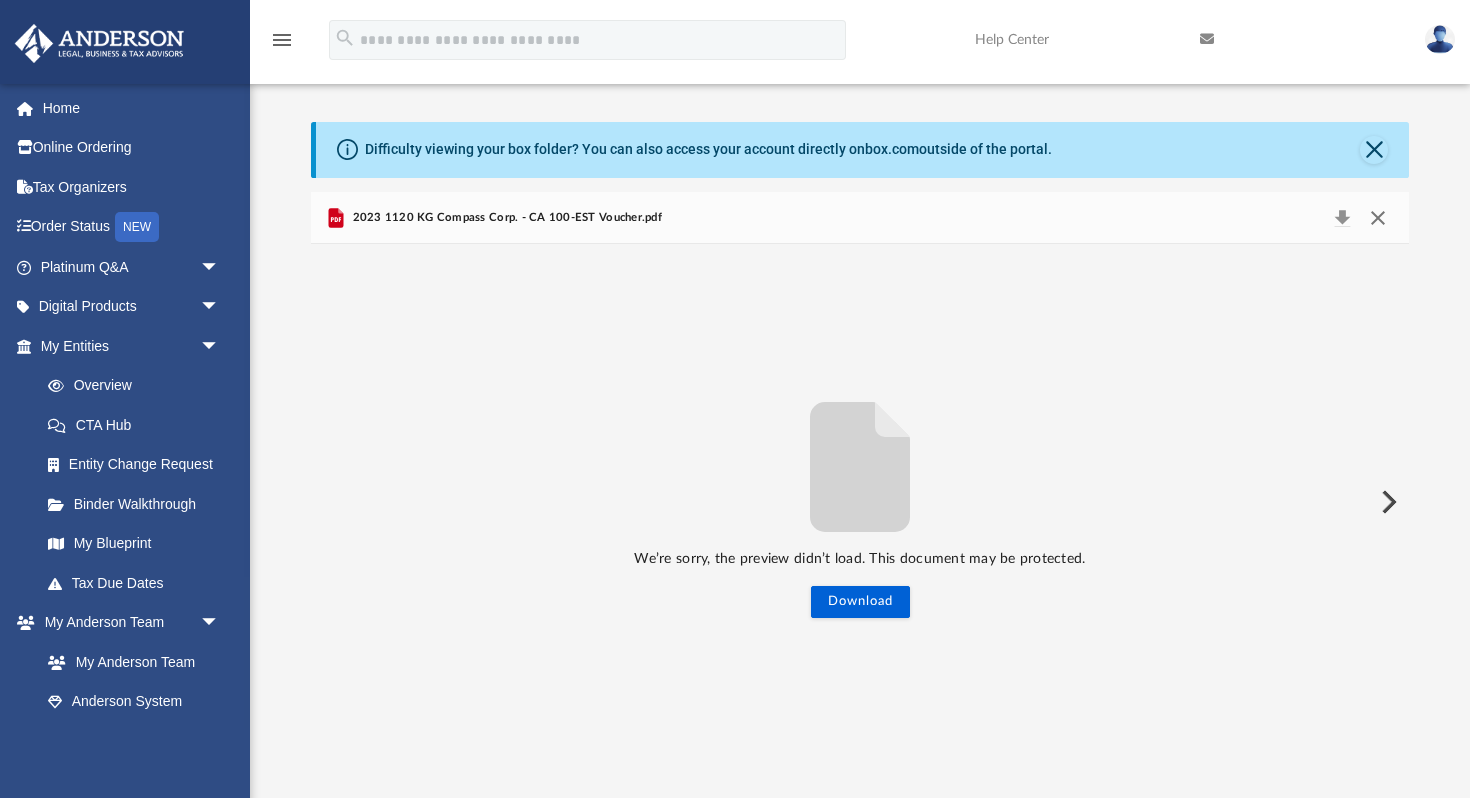 click at bounding box center (1378, 218) 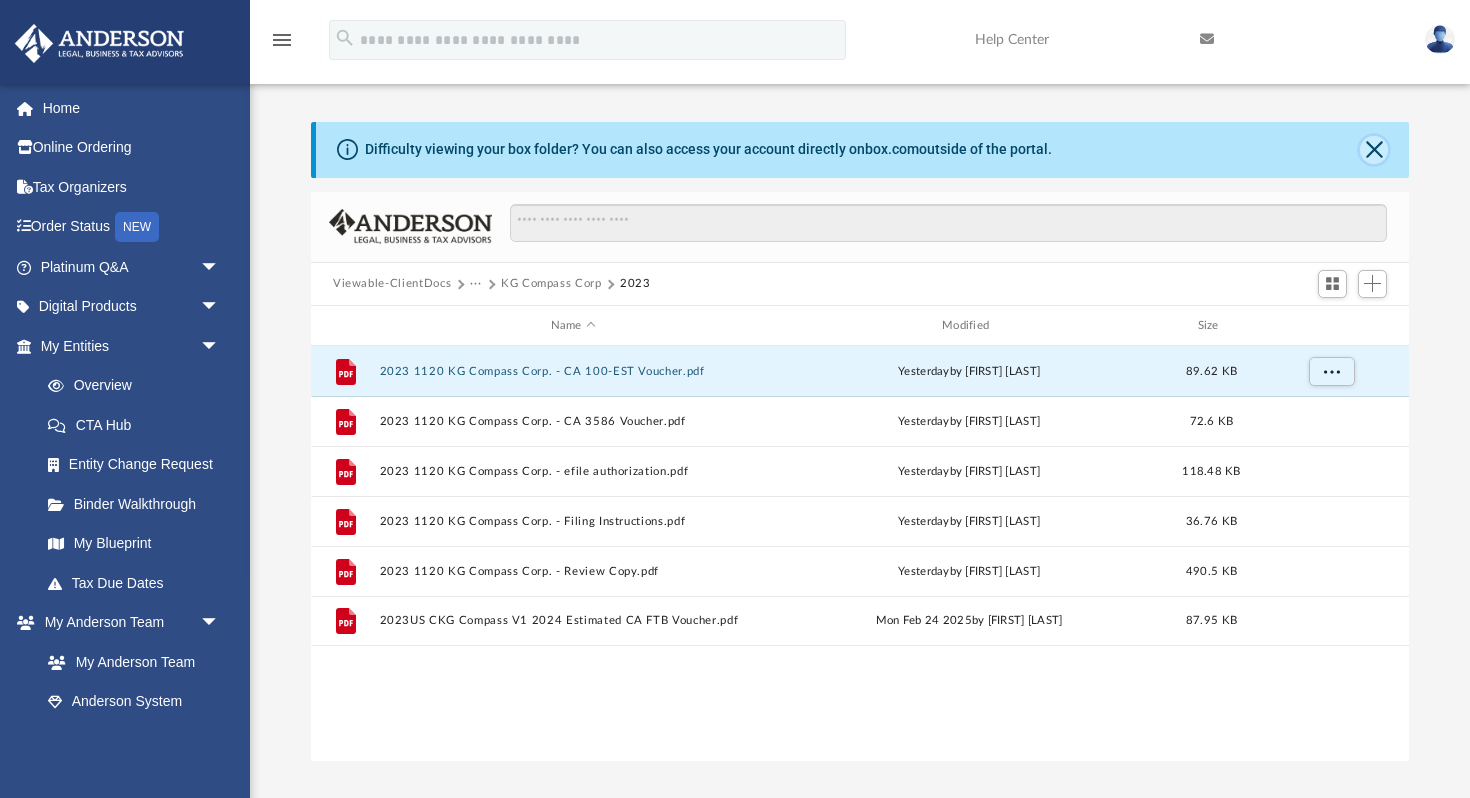 click 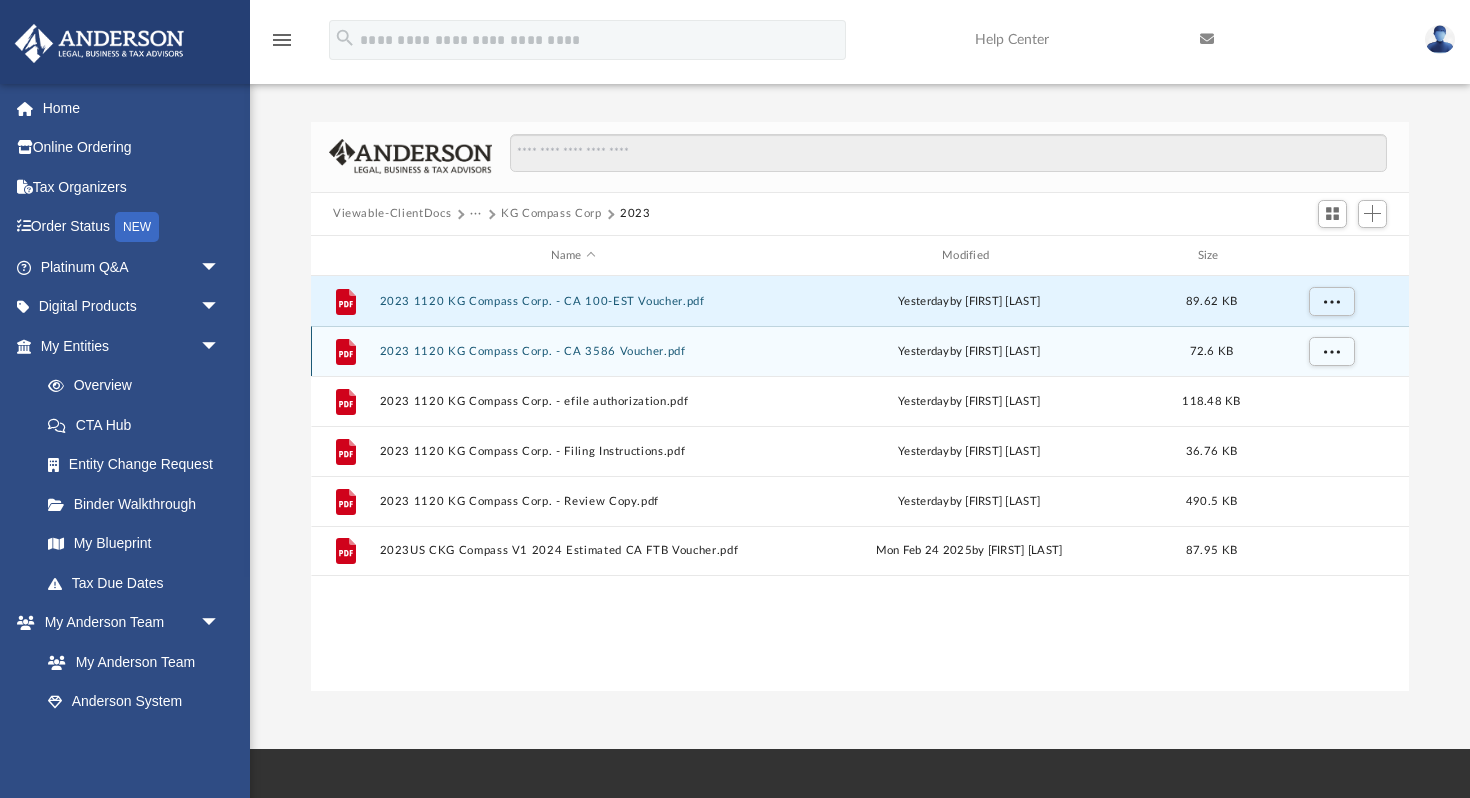 click on "2023 1120 KG Compass Corp. - CA 3586 Voucher.pdf" at bounding box center (573, 351) 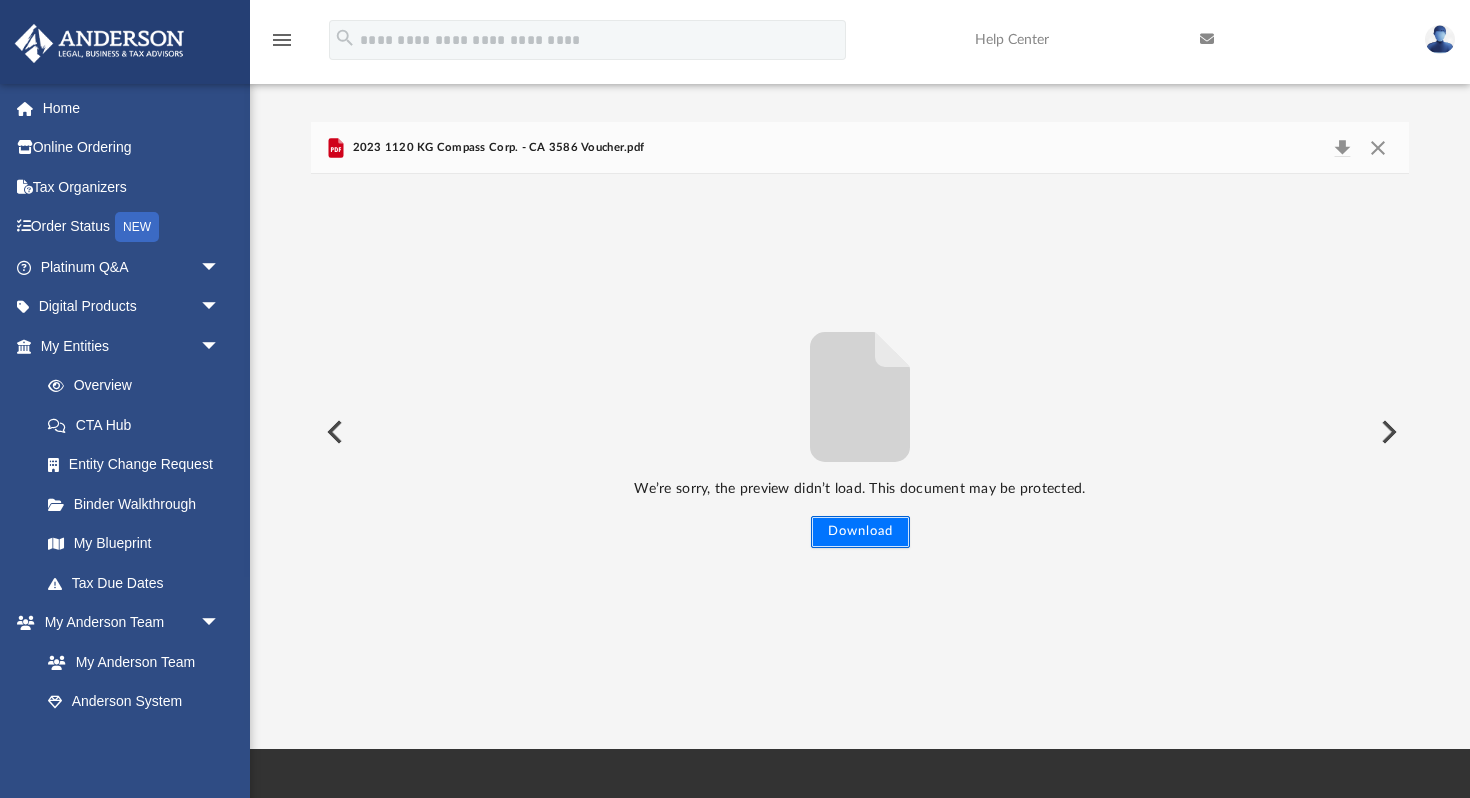 click on "Download" at bounding box center [860, 532] 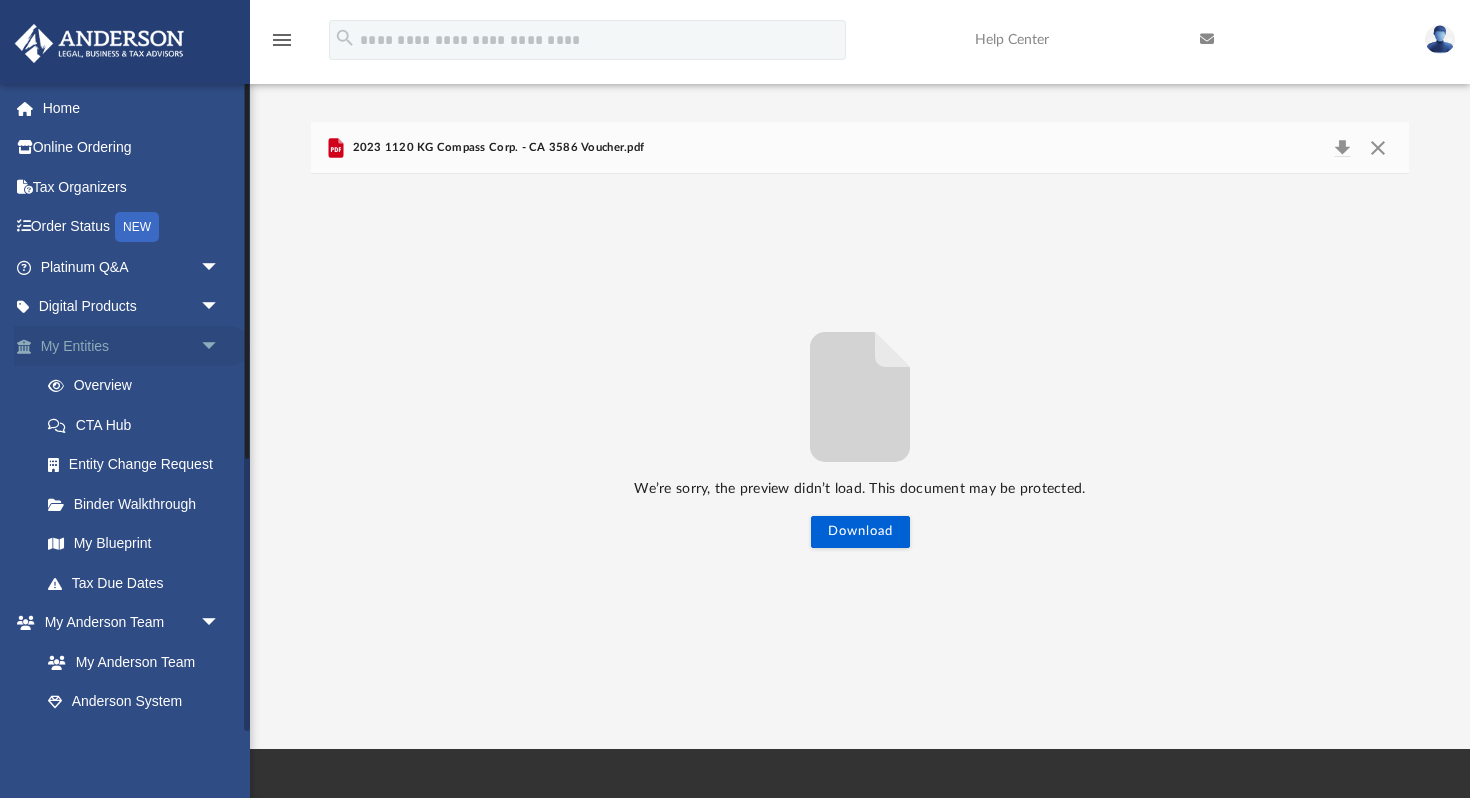 click on "My Entities arrow_drop_down" at bounding box center (132, 346) 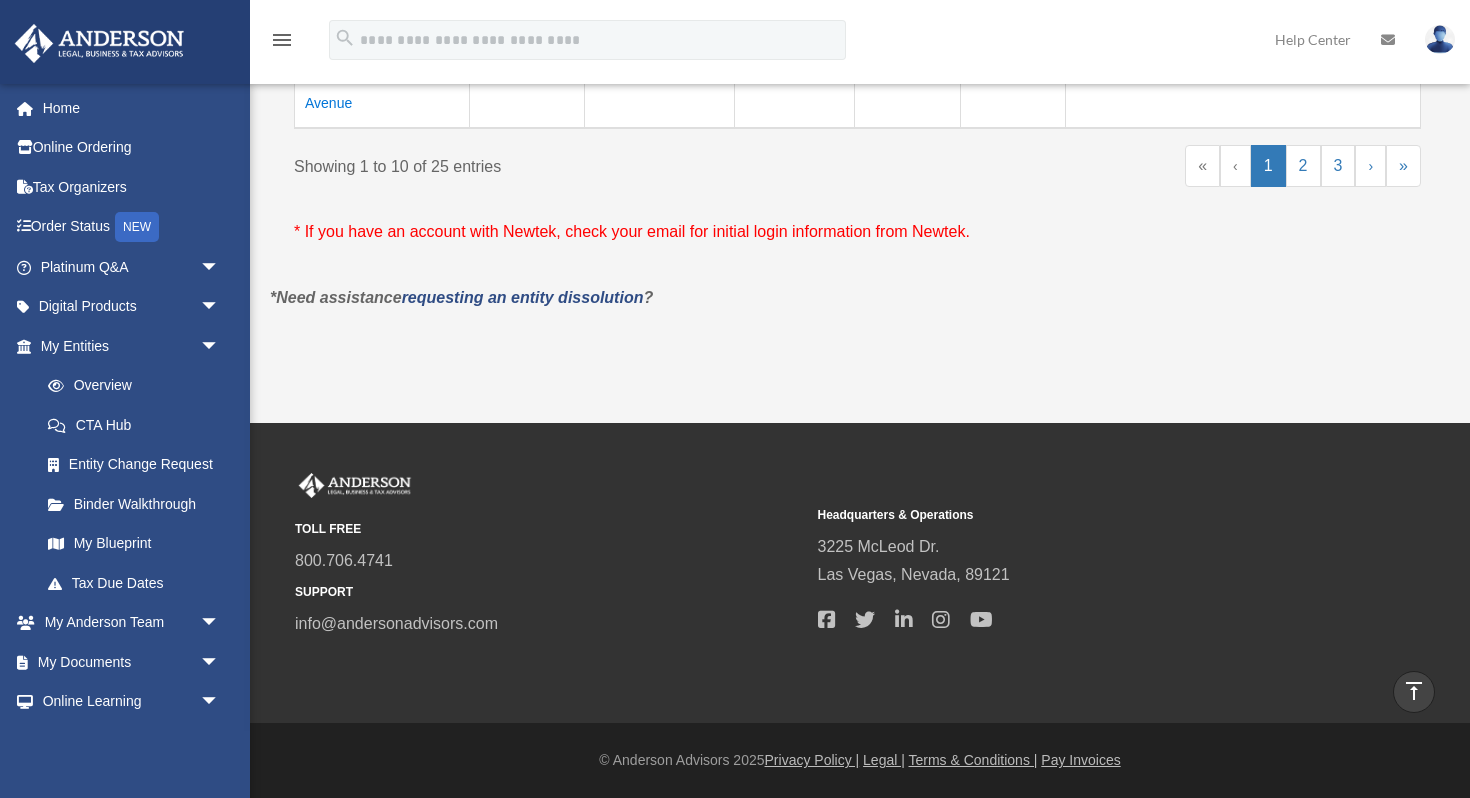 scroll, scrollTop: 1486, scrollLeft: 0, axis: vertical 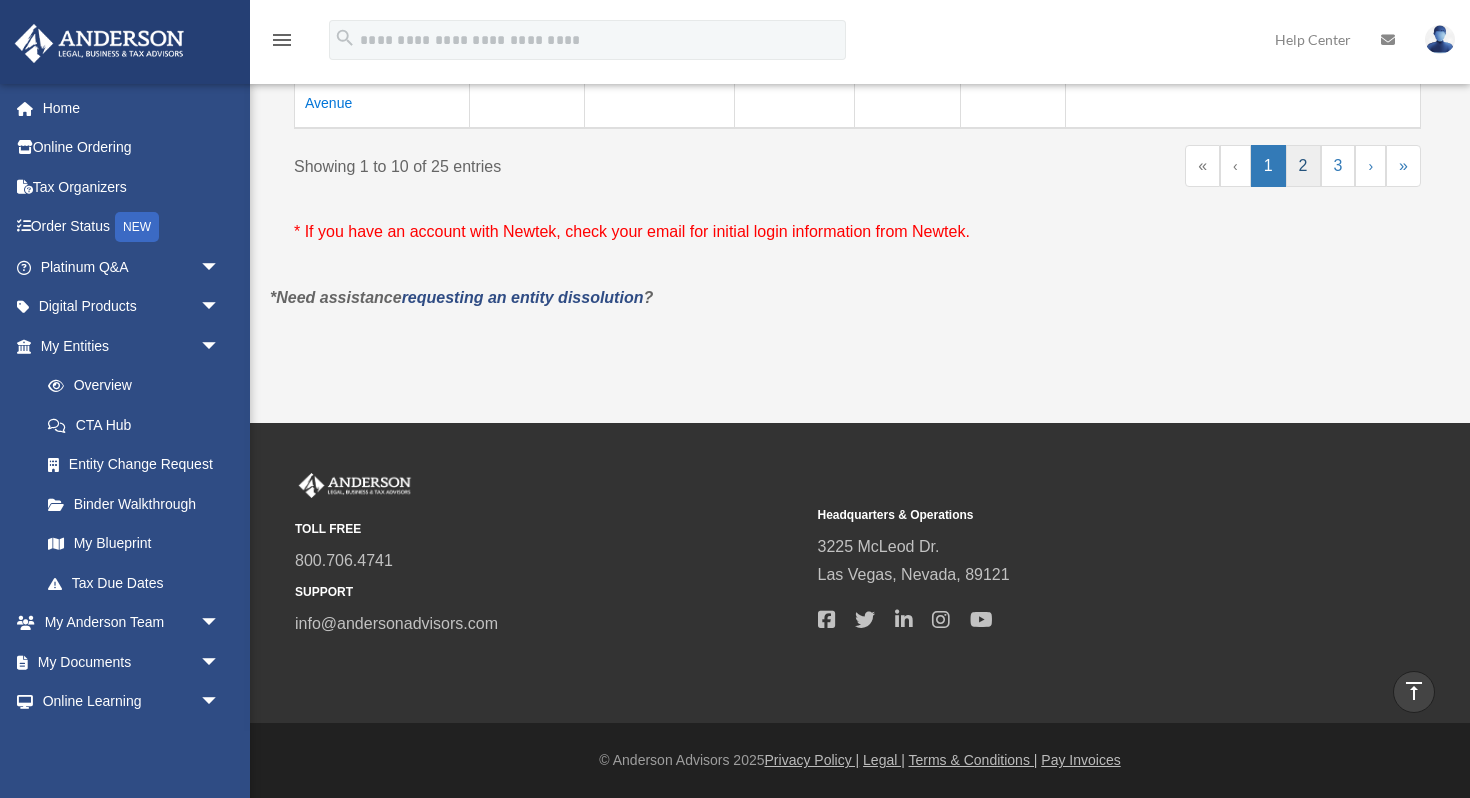 click on "2" at bounding box center (1303, 166) 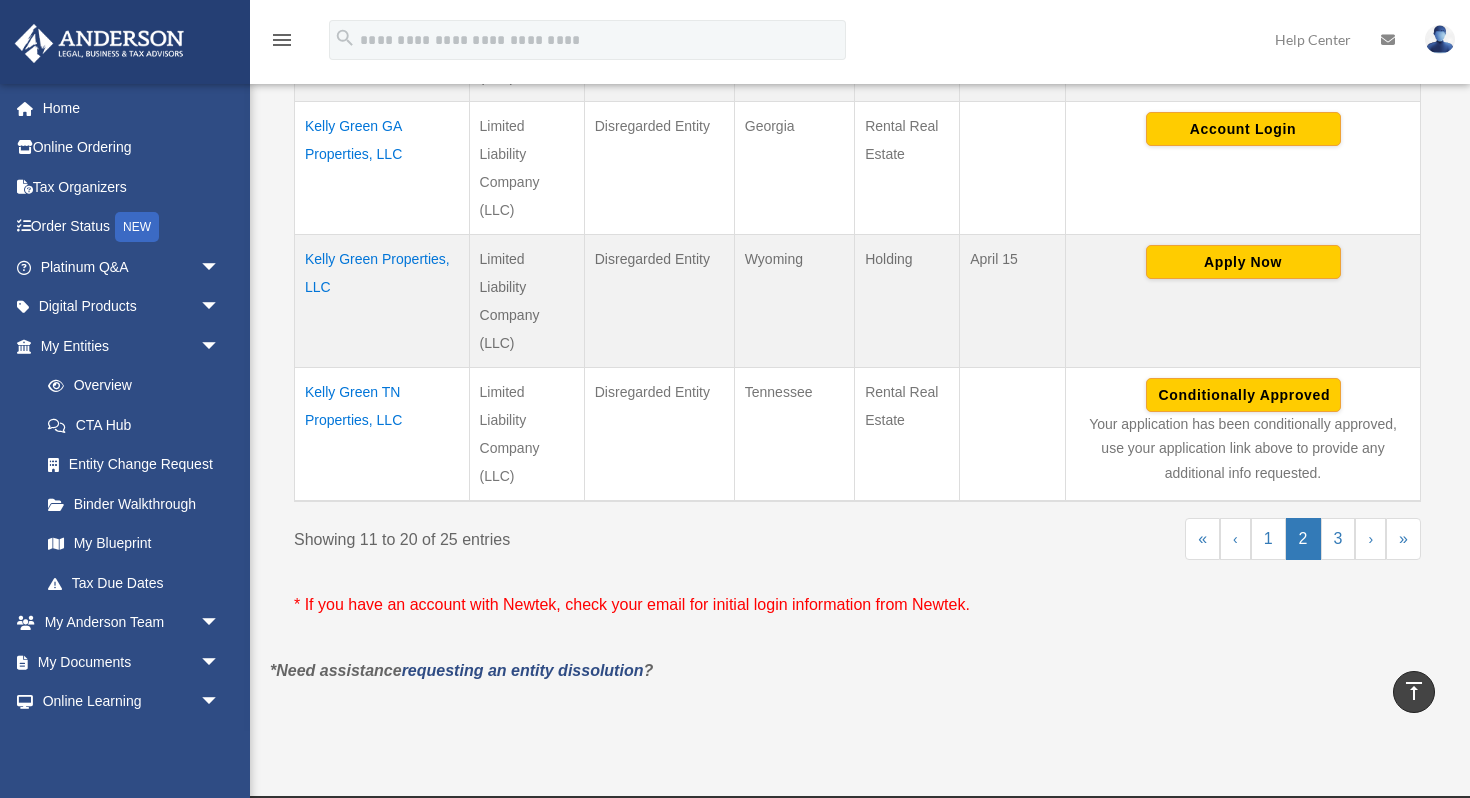 scroll, scrollTop: 1192, scrollLeft: 0, axis: vertical 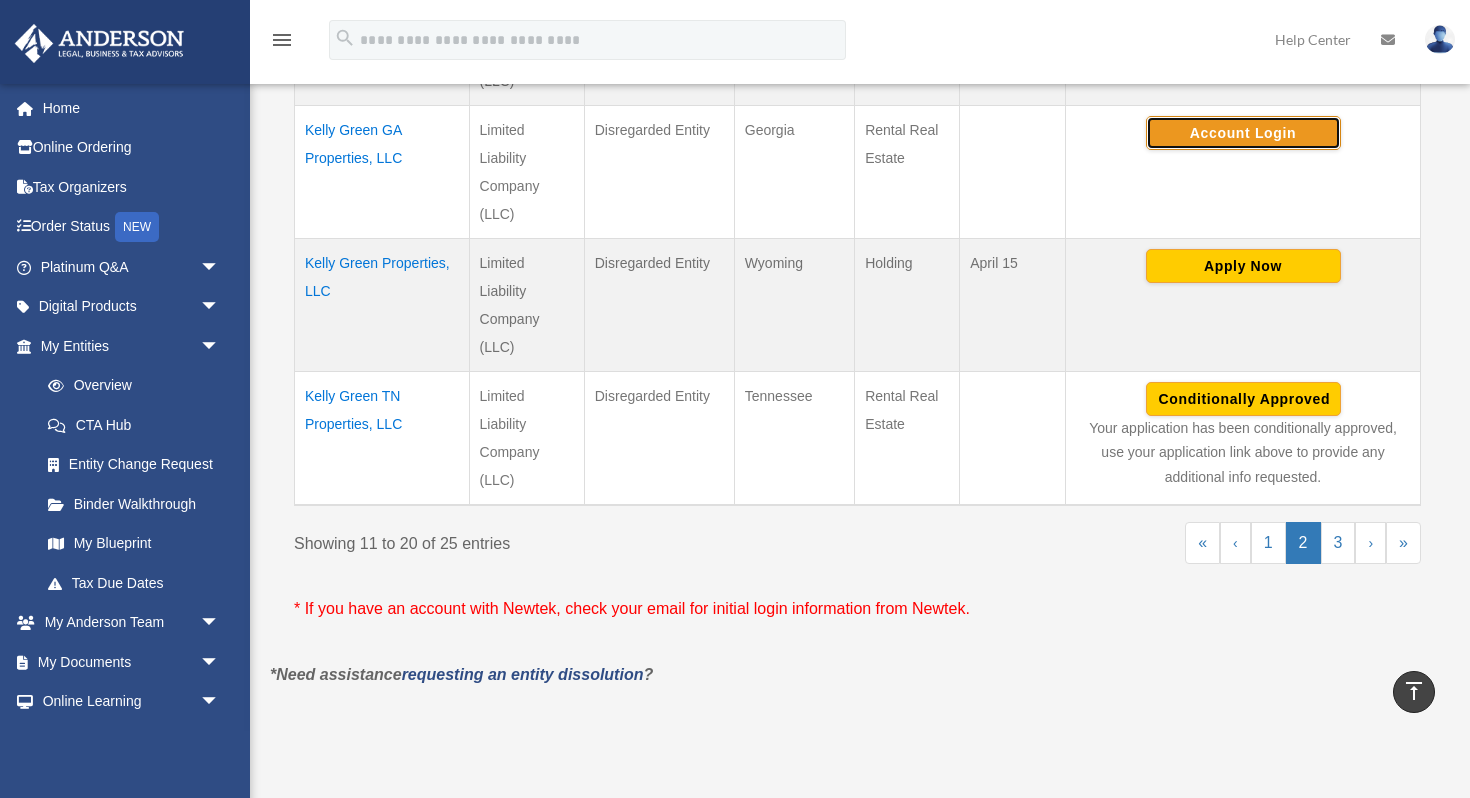 click on "Account Login" at bounding box center (1243, 133) 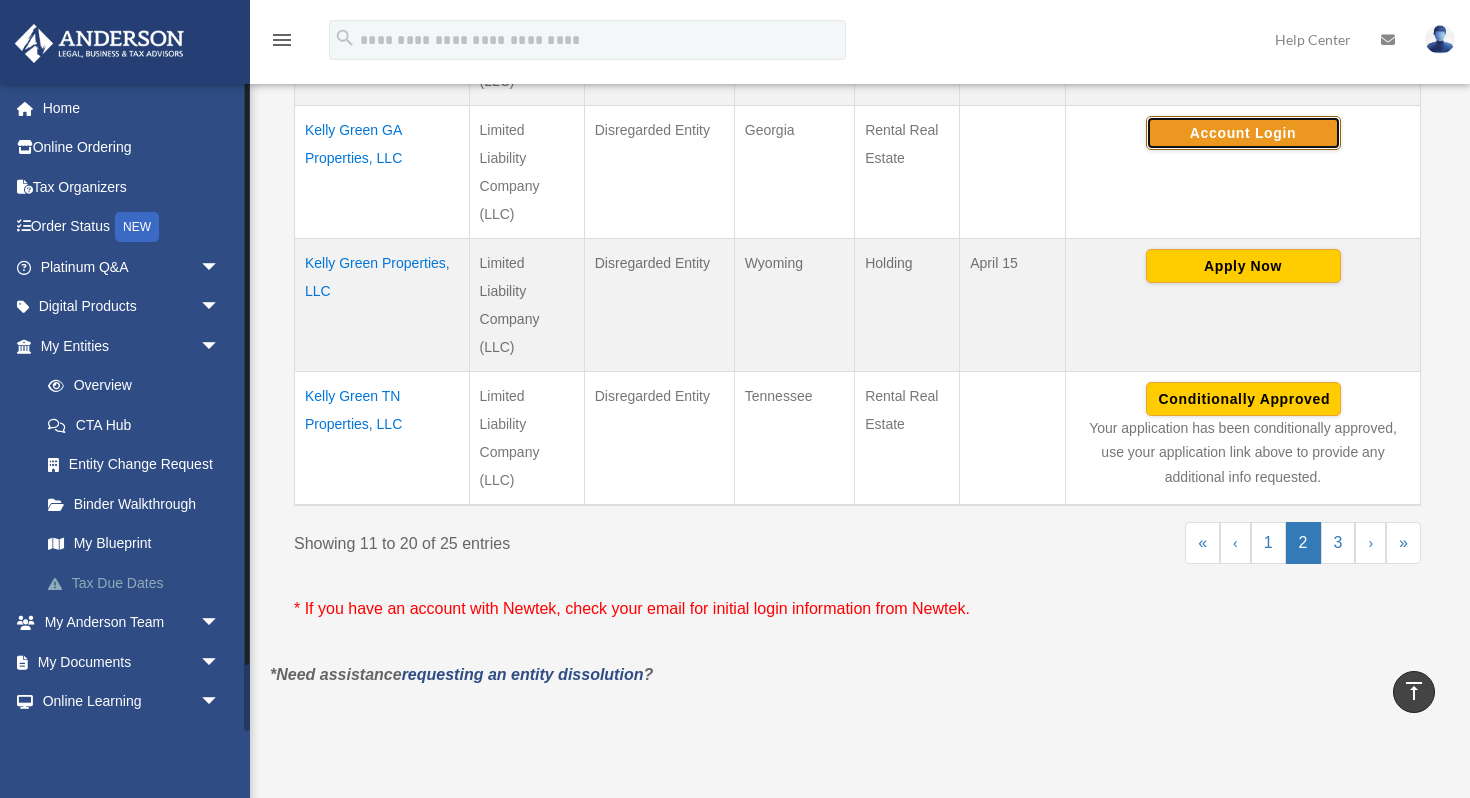 scroll, scrollTop: 1187, scrollLeft: 0, axis: vertical 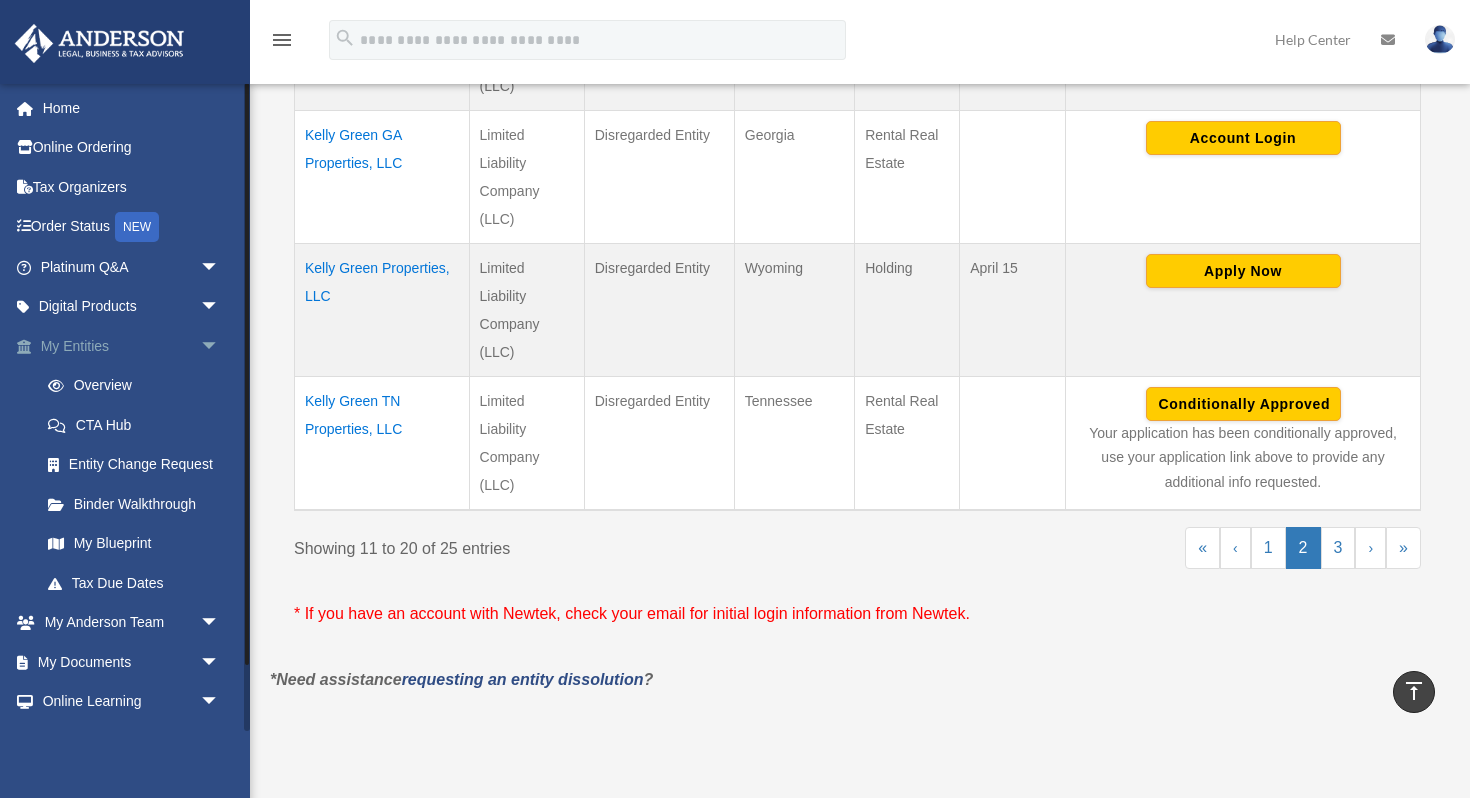 click on "arrow_drop_down" at bounding box center (220, 346) 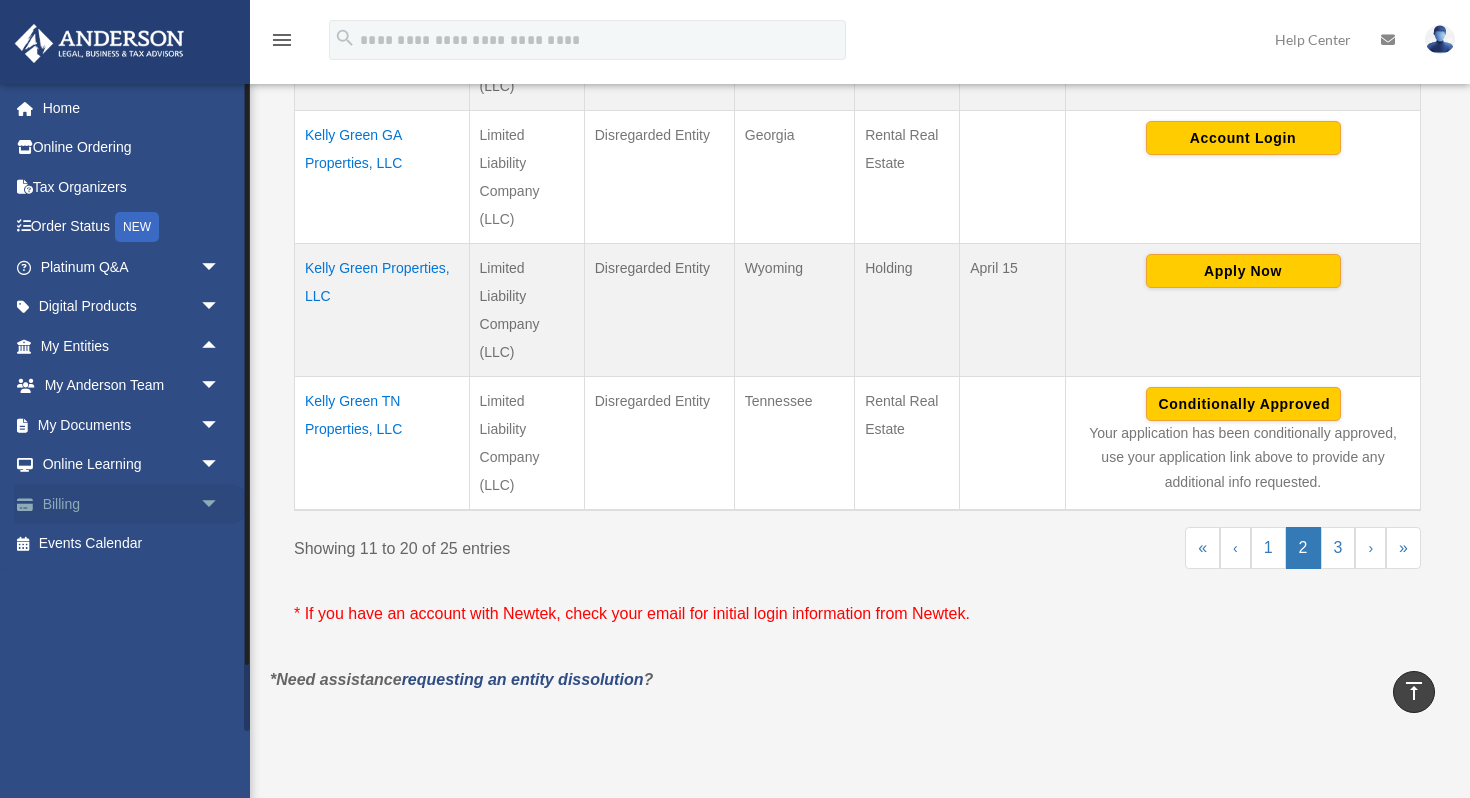 click on "Billing arrow_drop_down" at bounding box center (132, 504) 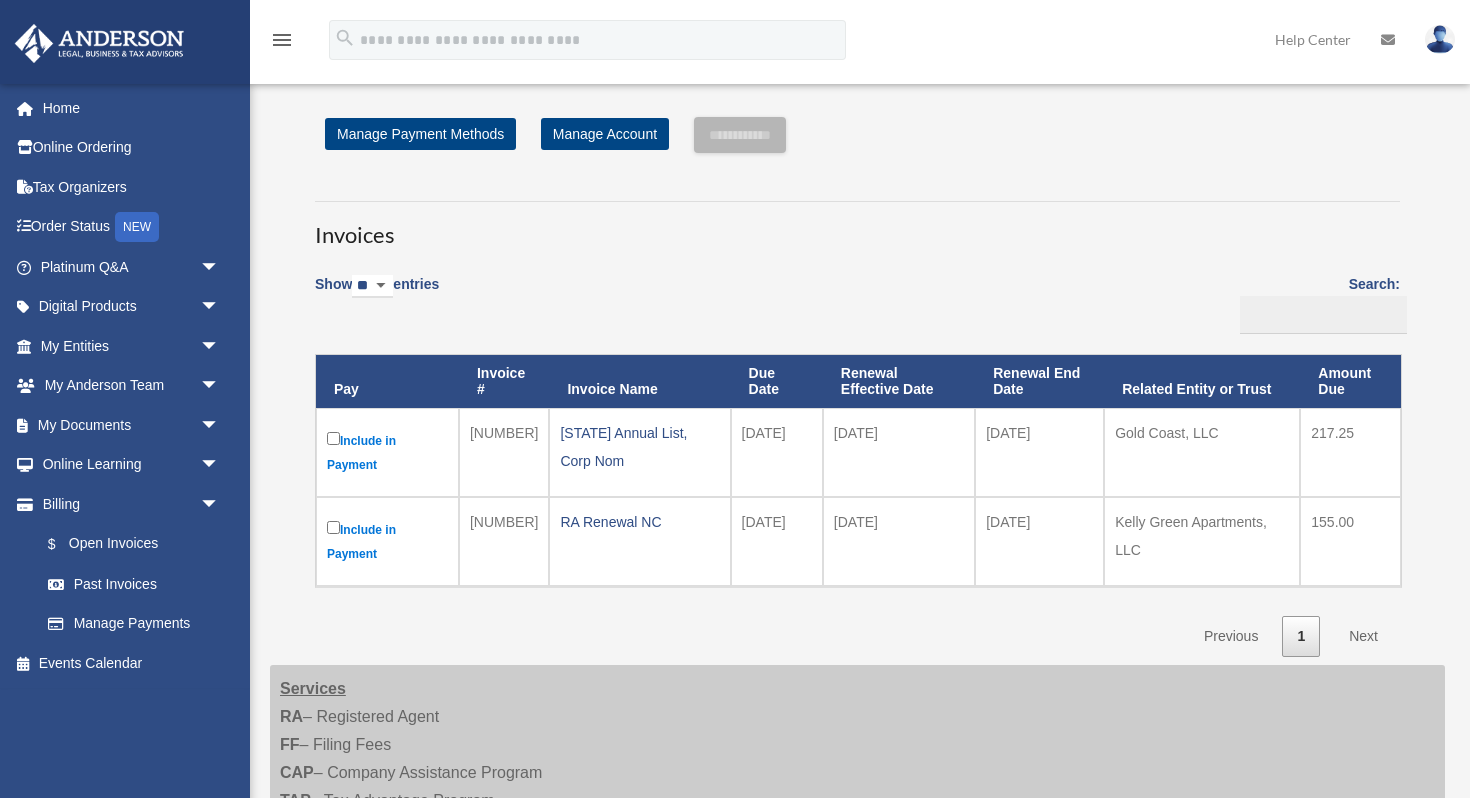 scroll, scrollTop: 0, scrollLeft: 0, axis: both 